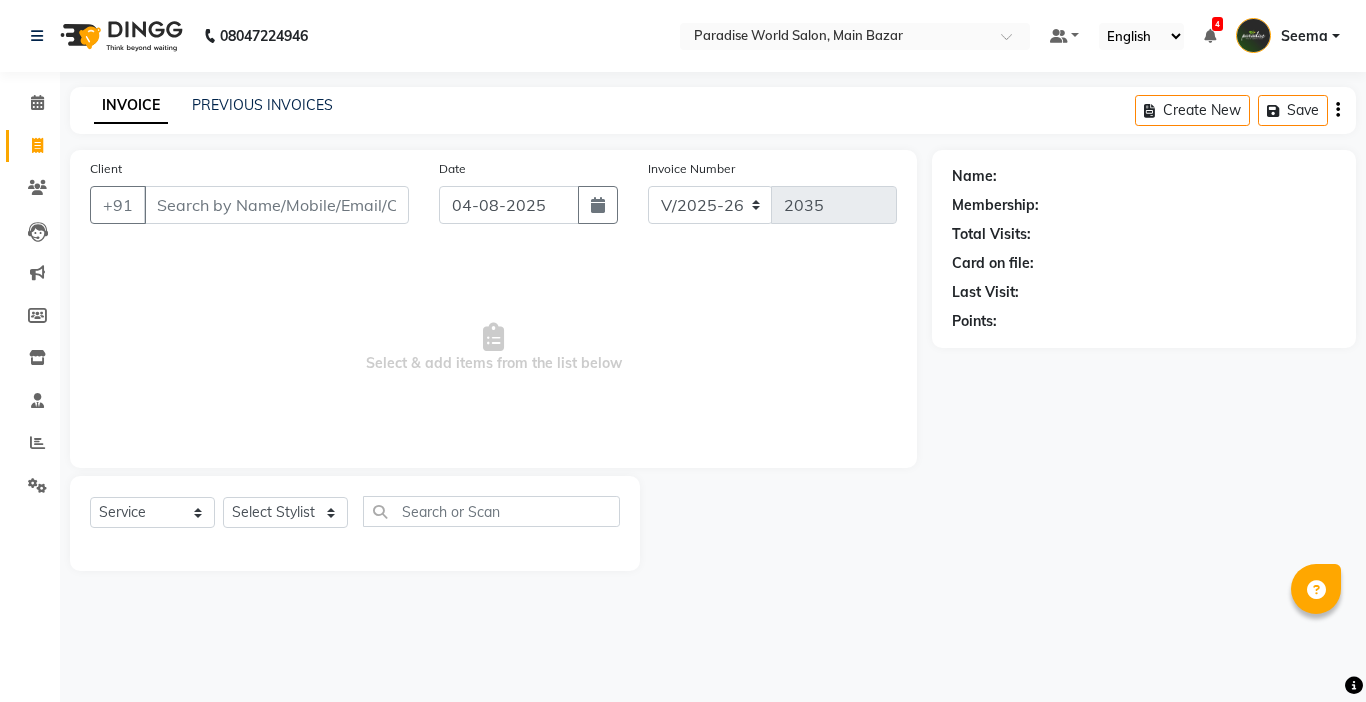 select on "4451" 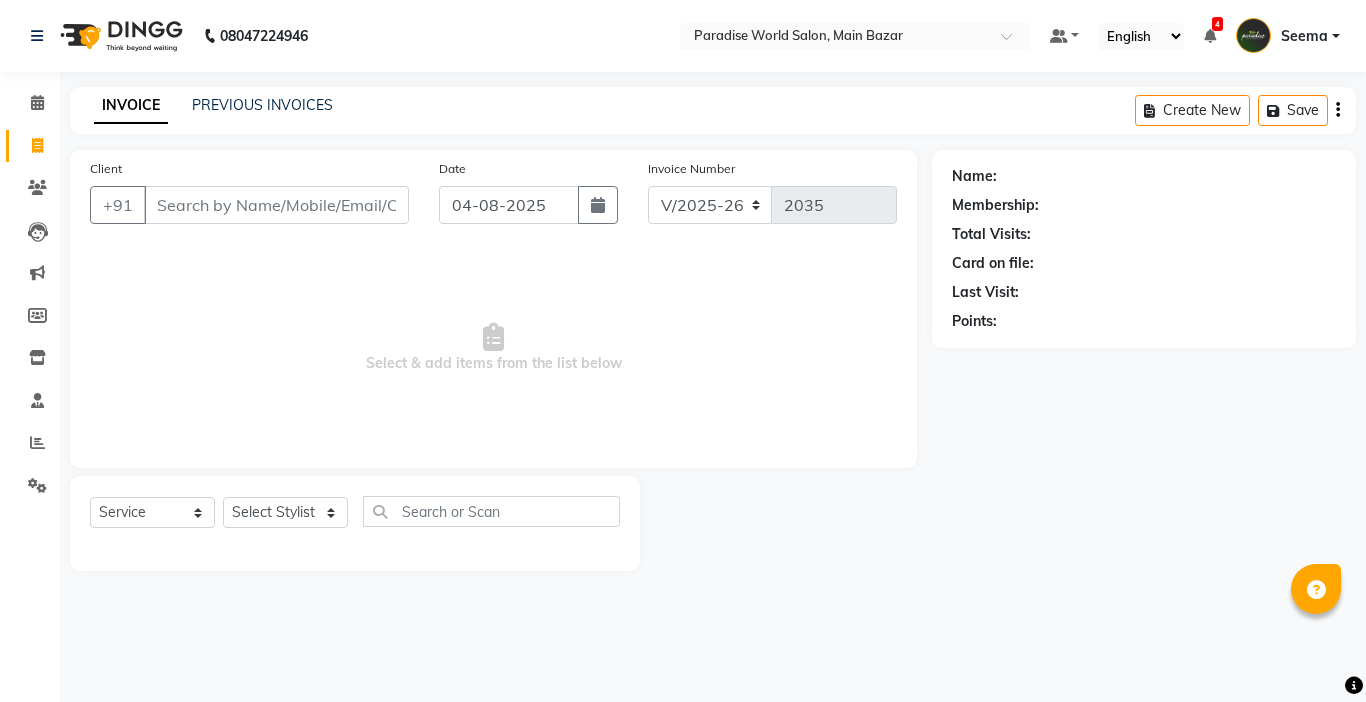 scroll, scrollTop: 0, scrollLeft: 0, axis: both 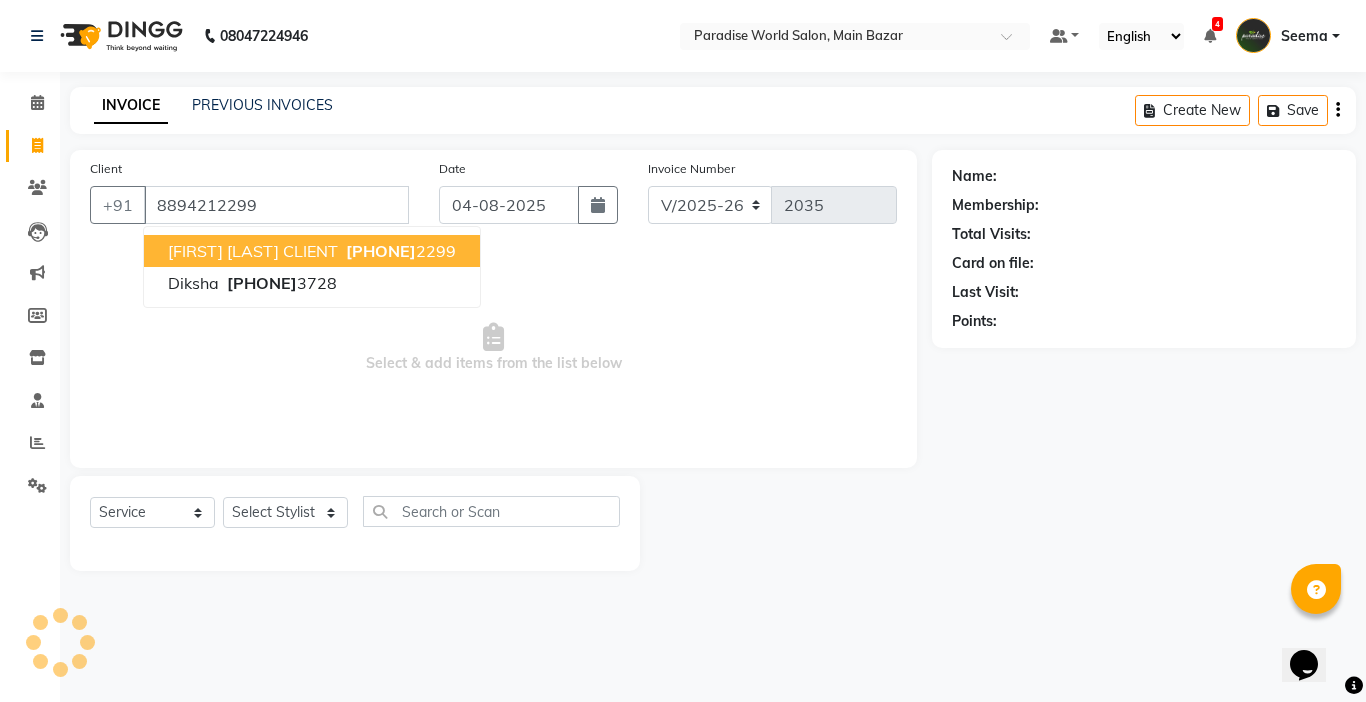 type on "8894212299" 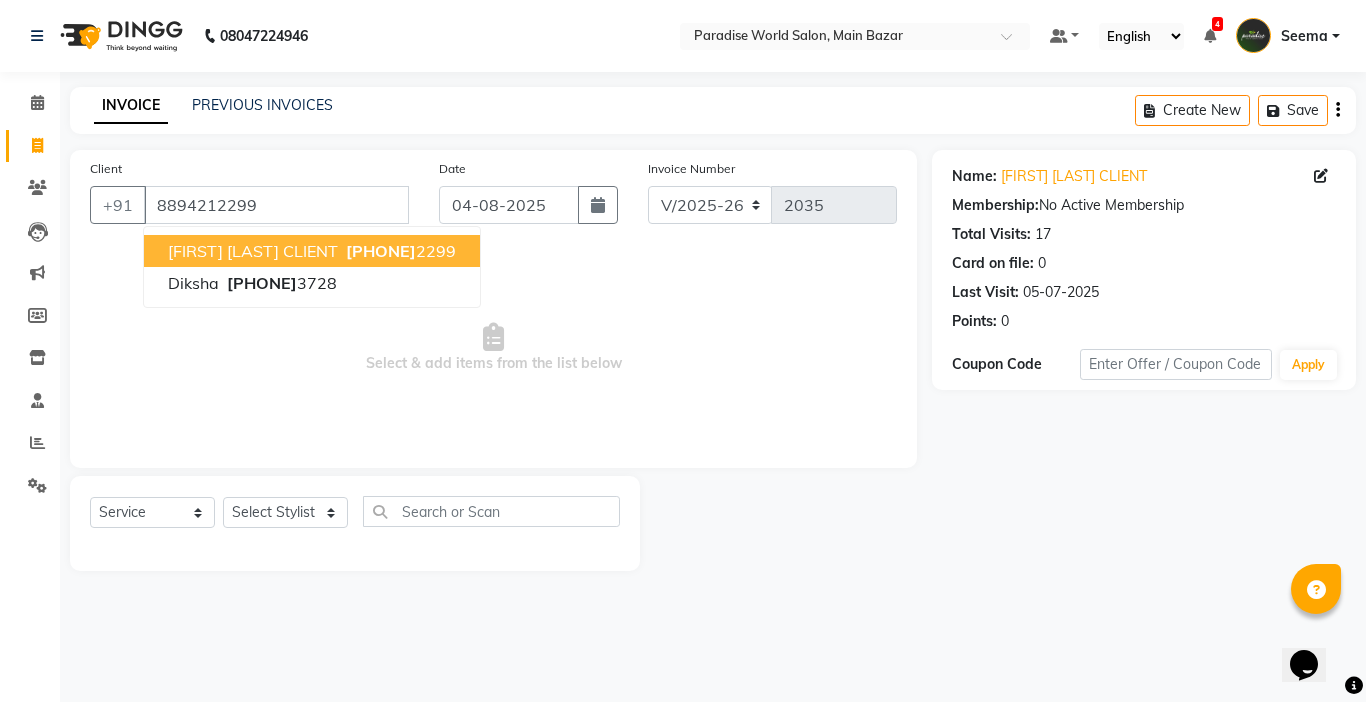 click on "Select & add items from the list below" at bounding box center [493, 348] 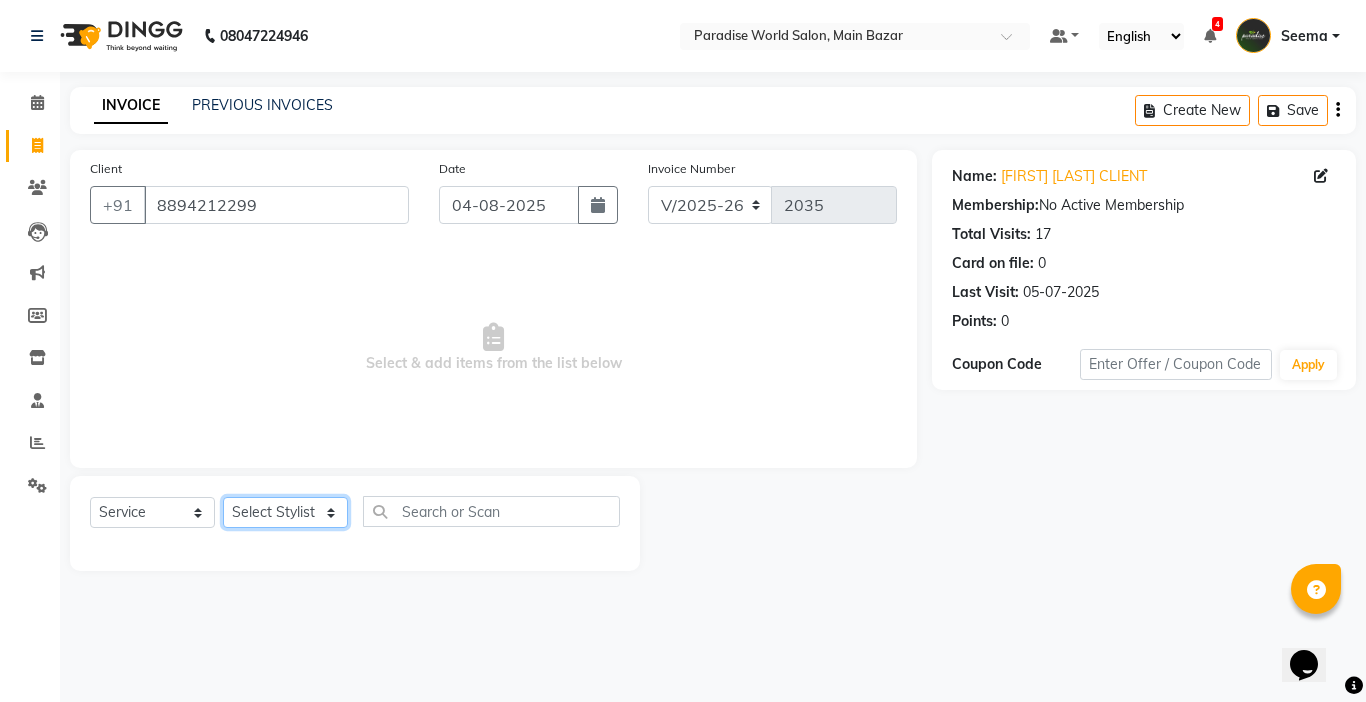 click on "Select Stylist Abby aman  Anil anku Bobby company Deepak Deepika Gourav Heena ishu Jagdeesh kanchan Love preet Maddy Manpreet student Meenu Naina Nikita Palak Palak Sharma Radika Rajneesh Student Seema Shagun Shifali - Student Shweta  Sujata Surinder Paul Vansh Vikas Vishal" 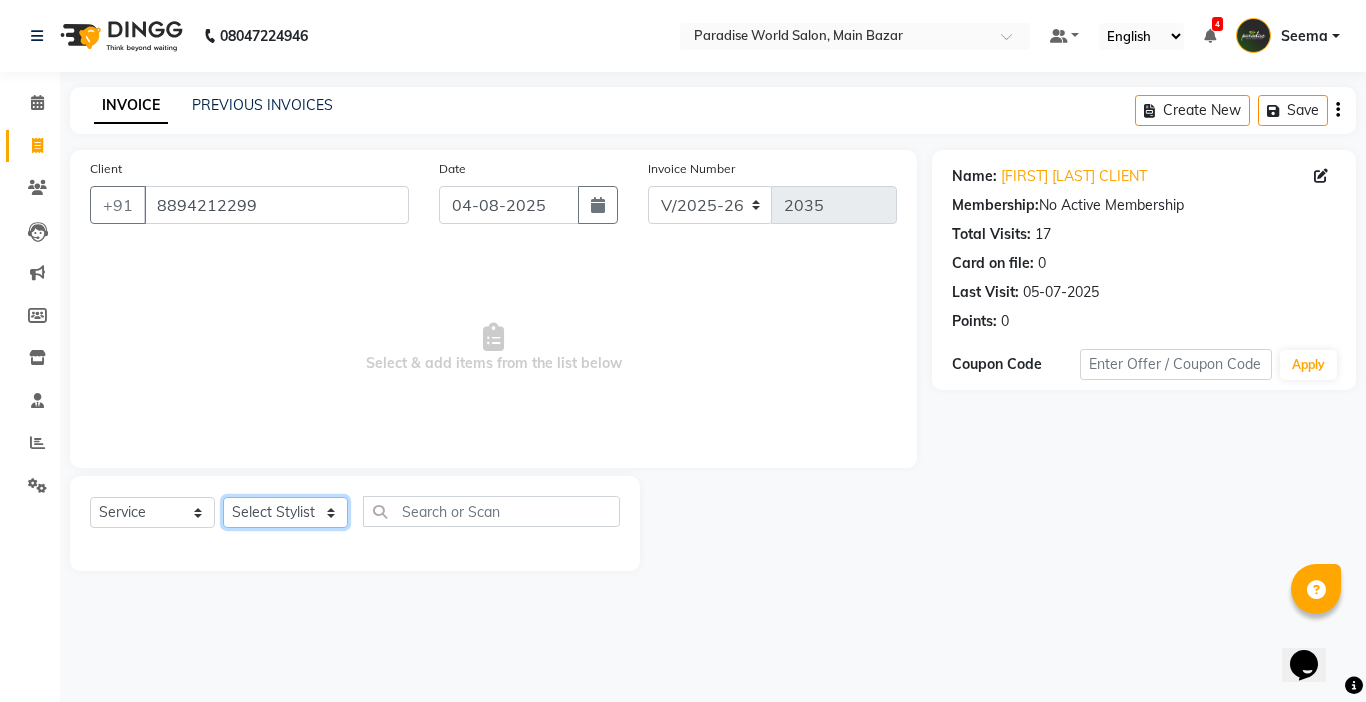 select on "24941" 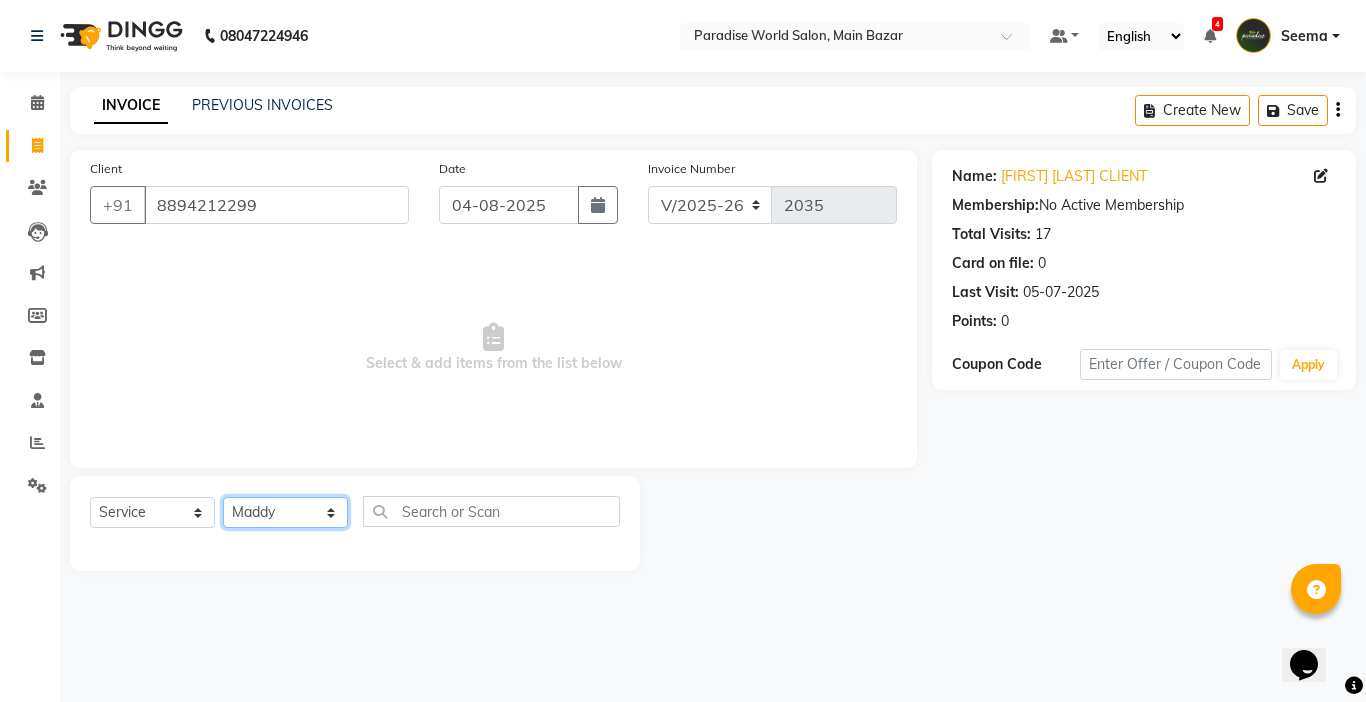 click on "Select Stylist Abby aman  Anil anku Bobby company Deepak Deepika Gourav Heena ishu Jagdeesh kanchan Love preet Maddy Manpreet student Meenu Naina Nikita Palak Palak Sharma Radika Rajneesh Student Seema Shagun Shifali - Student Shweta  Sujata Surinder Paul Vansh Vikas Vishal" 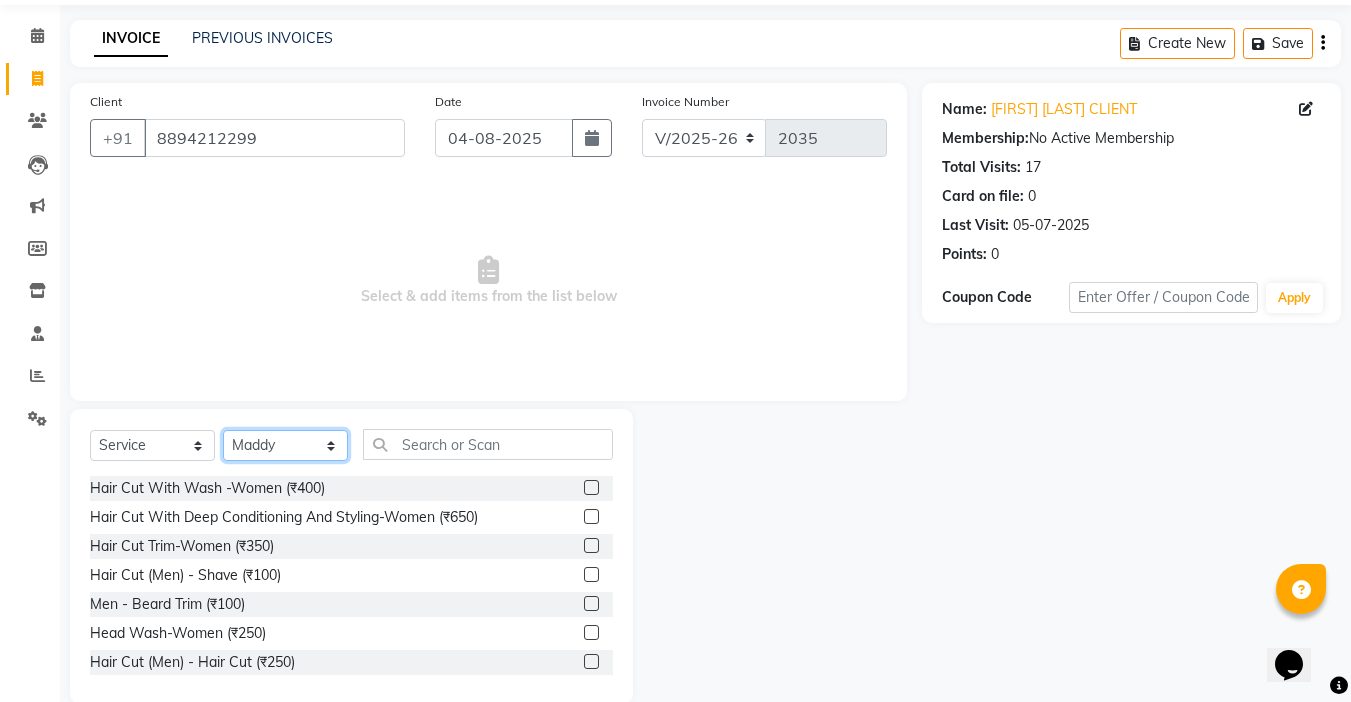 scroll, scrollTop: 99, scrollLeft: 0, axis: vertical 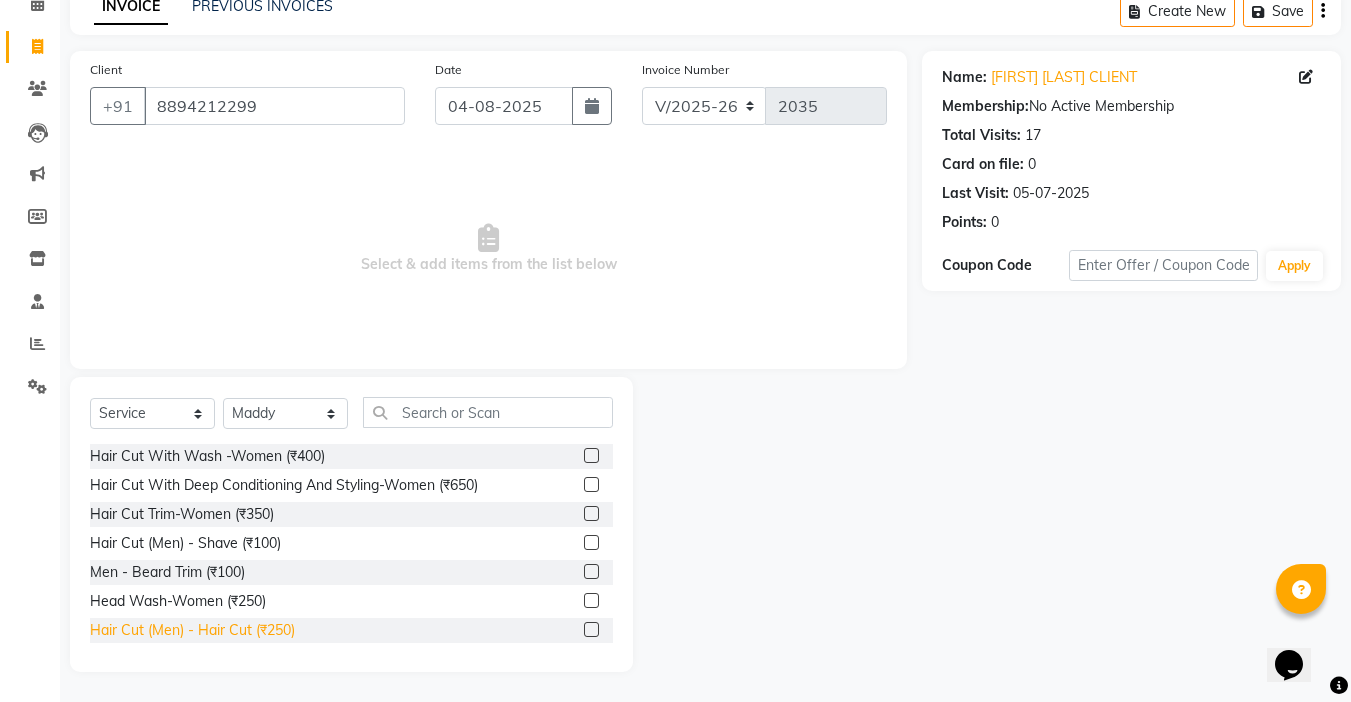 click on "Hair Cut  (Men)  -  Hair Cut (₹250)" 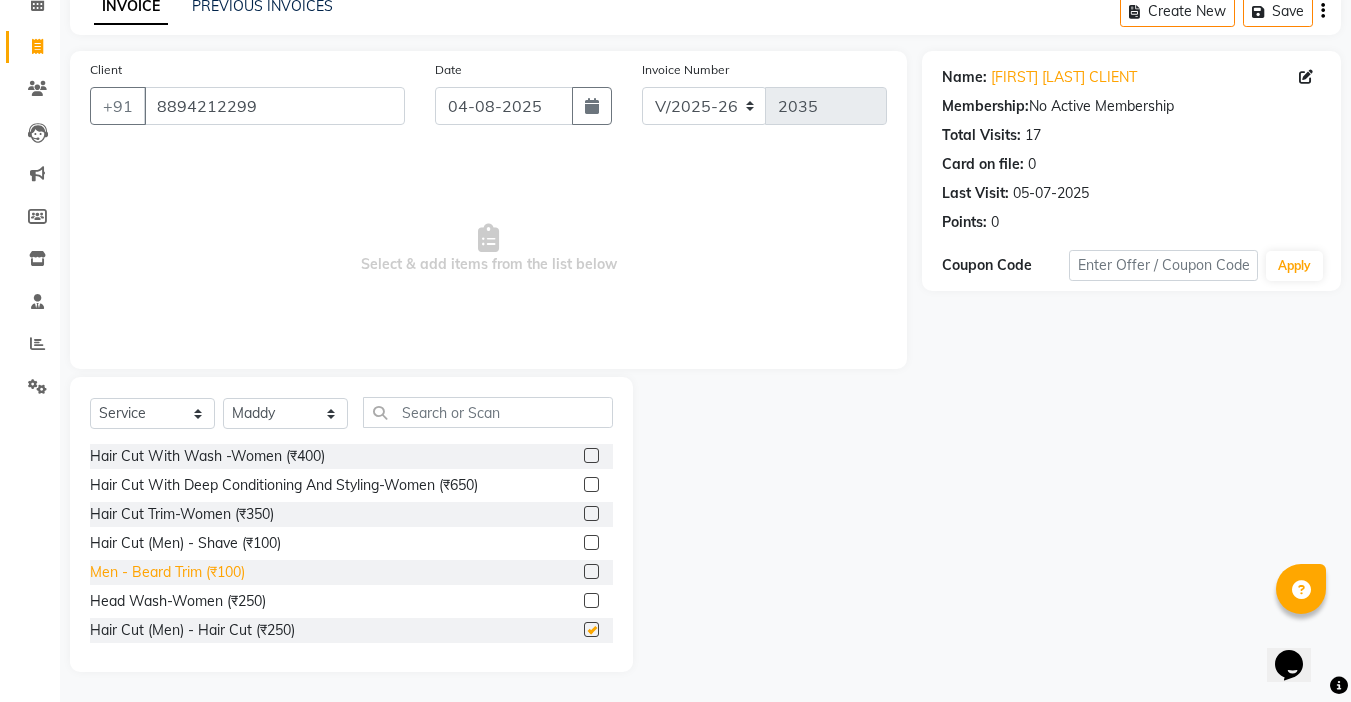checkbox on "false" 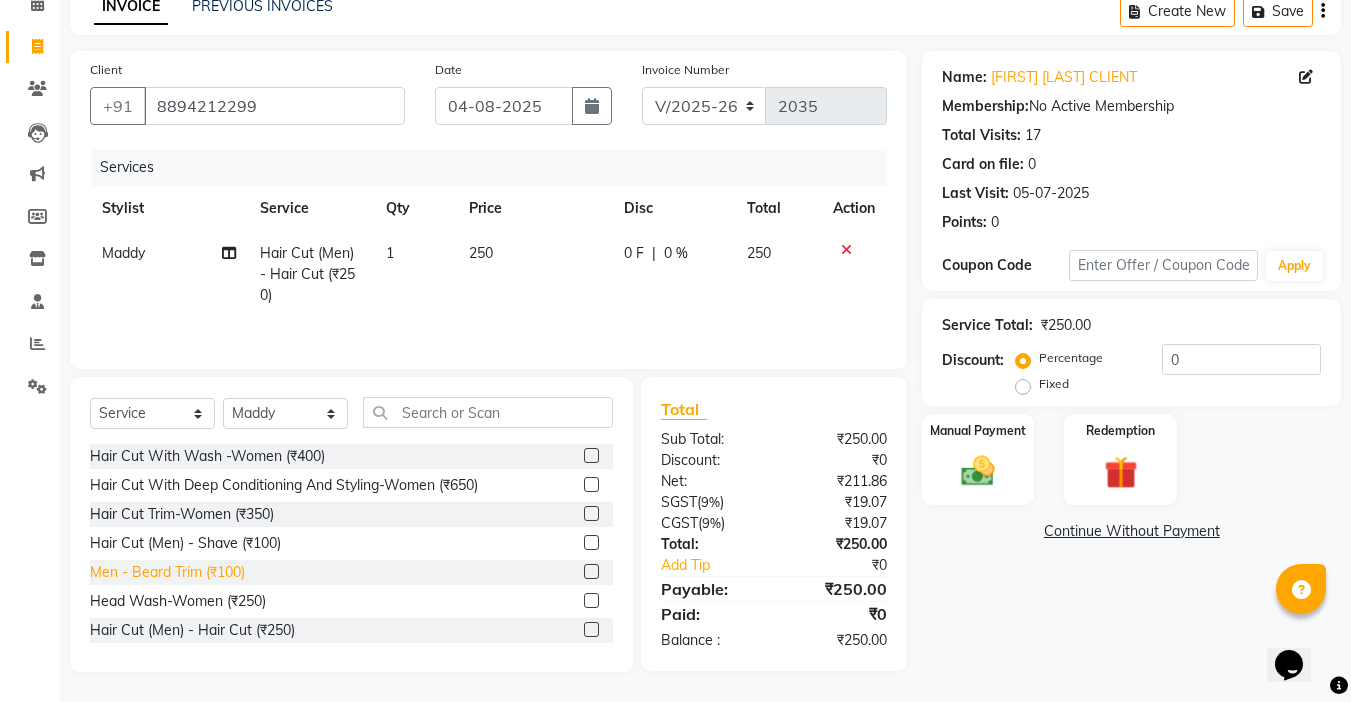 click on "Men  -  Beard Trim (₹100)" 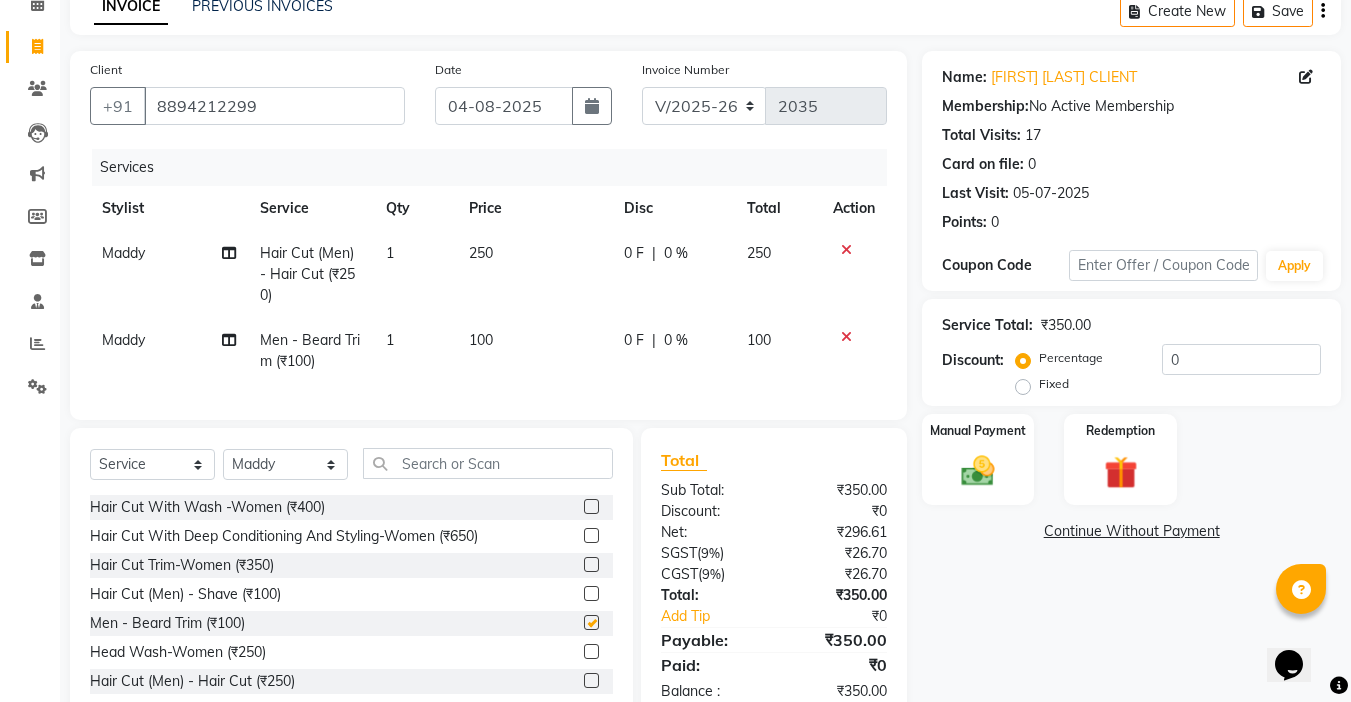 checkbox on "false" 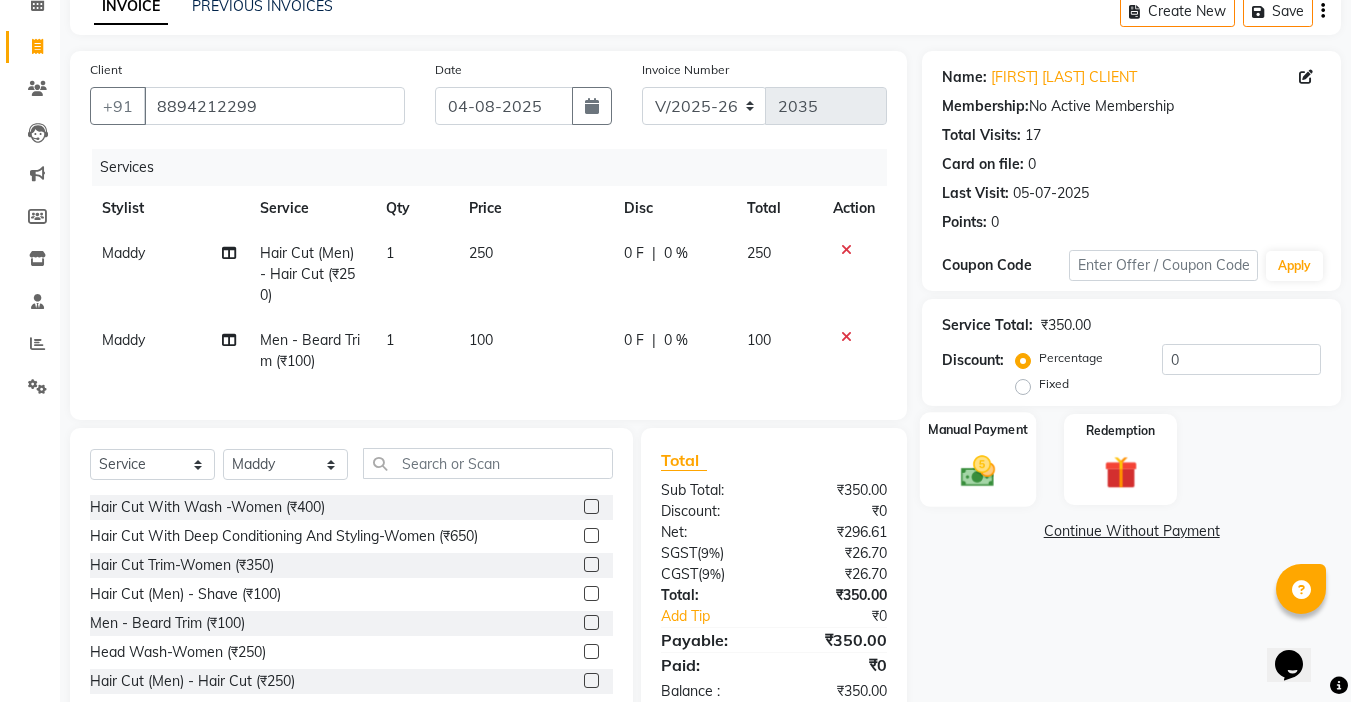 click 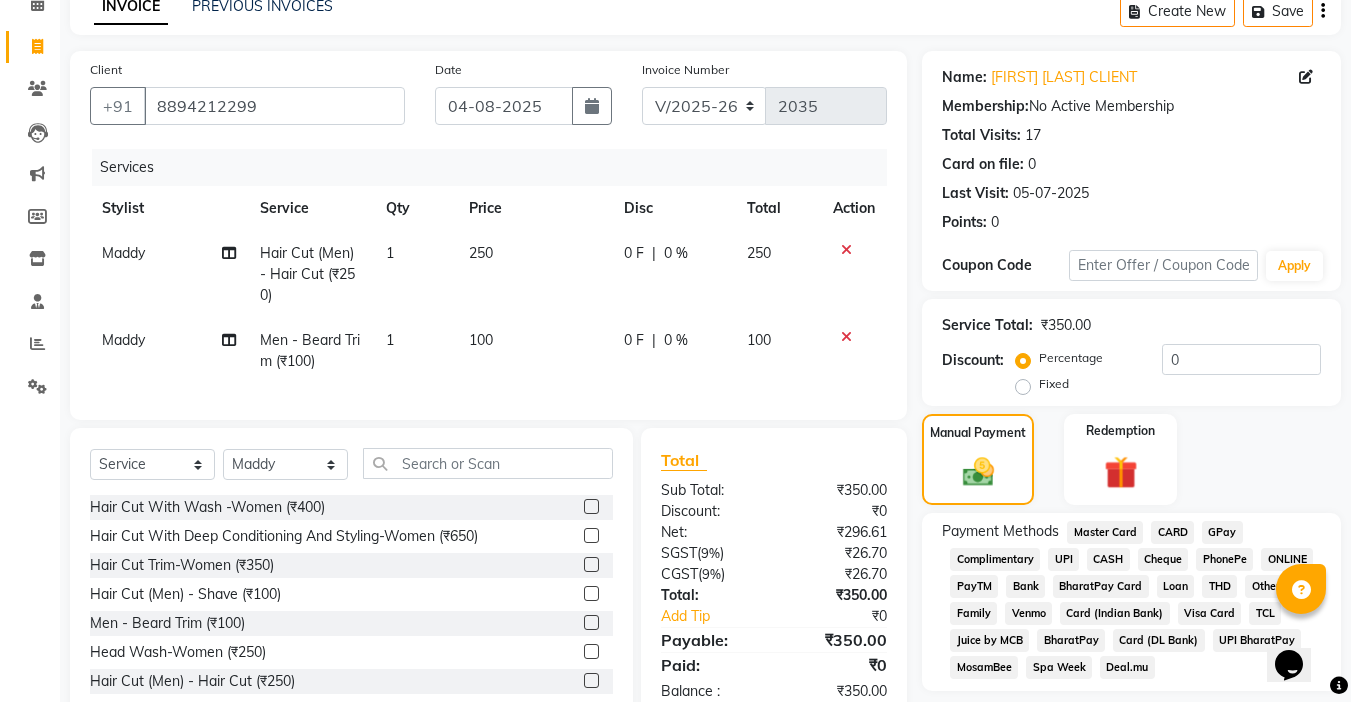 click on "UPI" 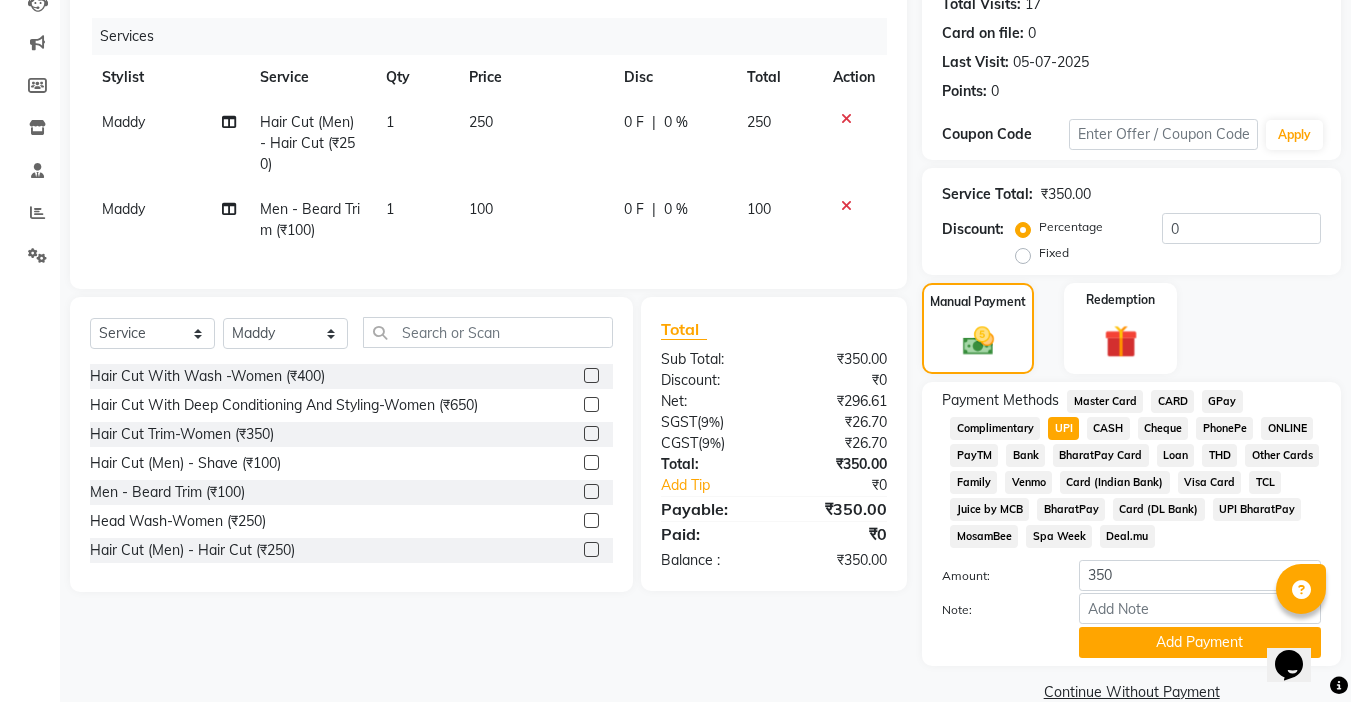 scroll, scrollTop: 265, scrollLeft: 0, axis: vertical 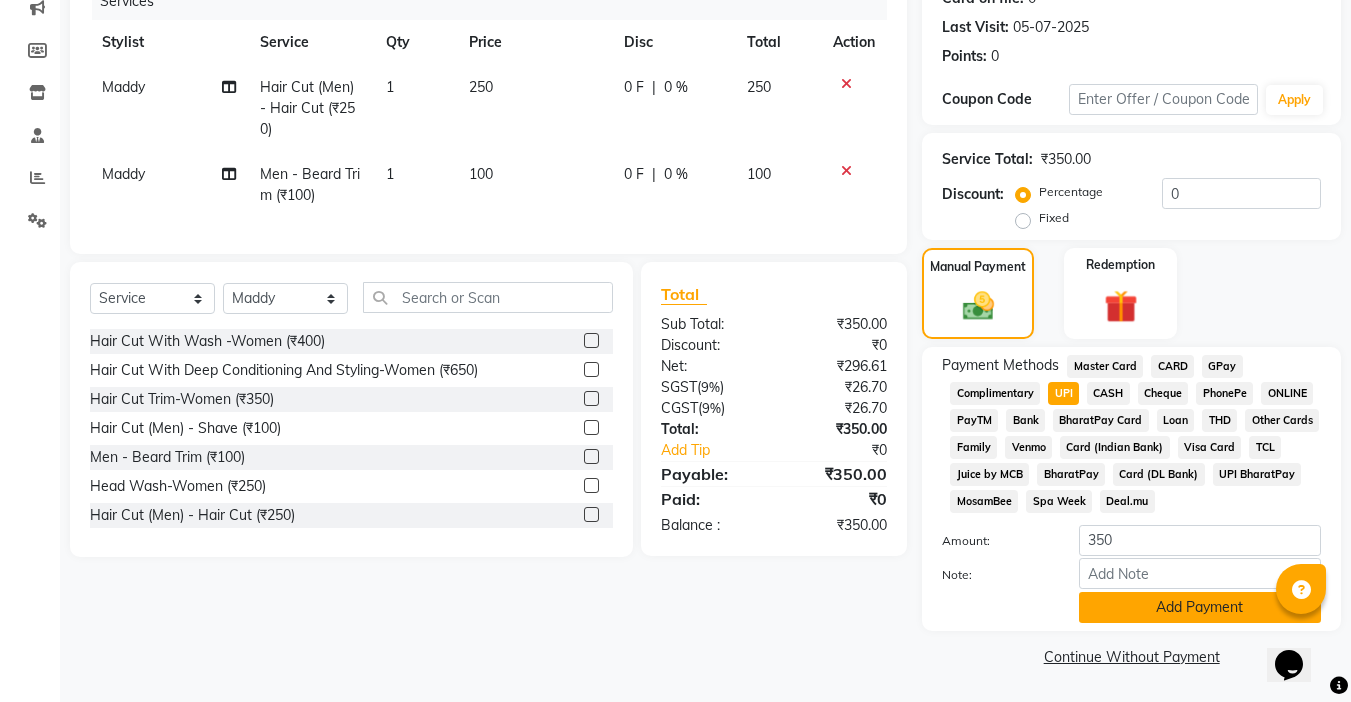 click on "Add Payment" 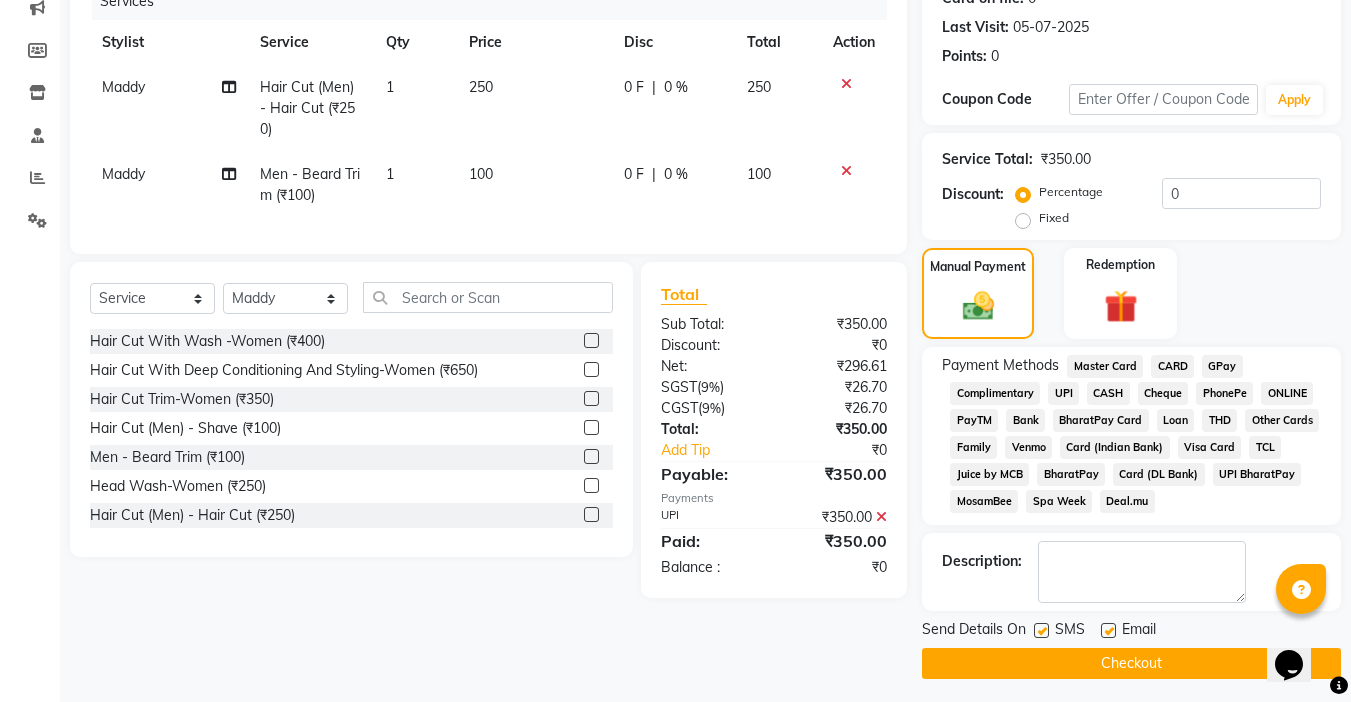 click on "Checkout" 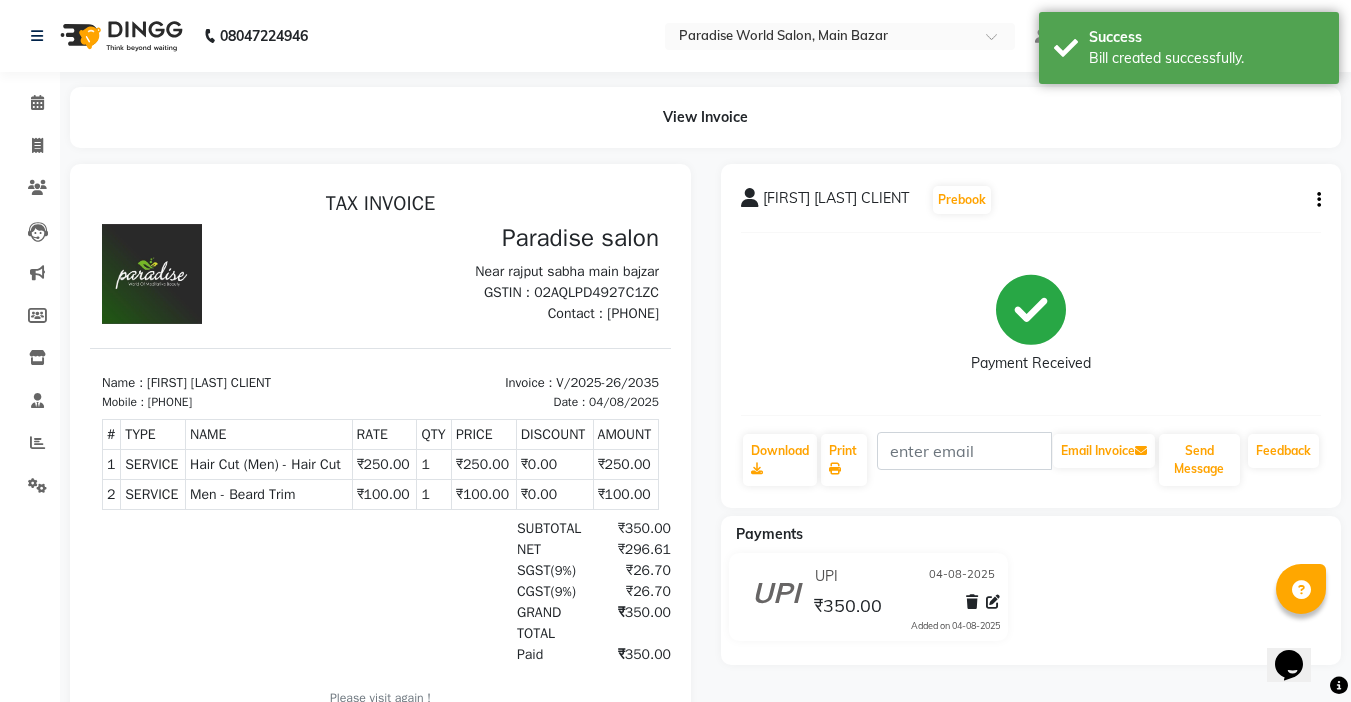 scroll, scrollTop: 0, scrollLeft: 0, axis: both 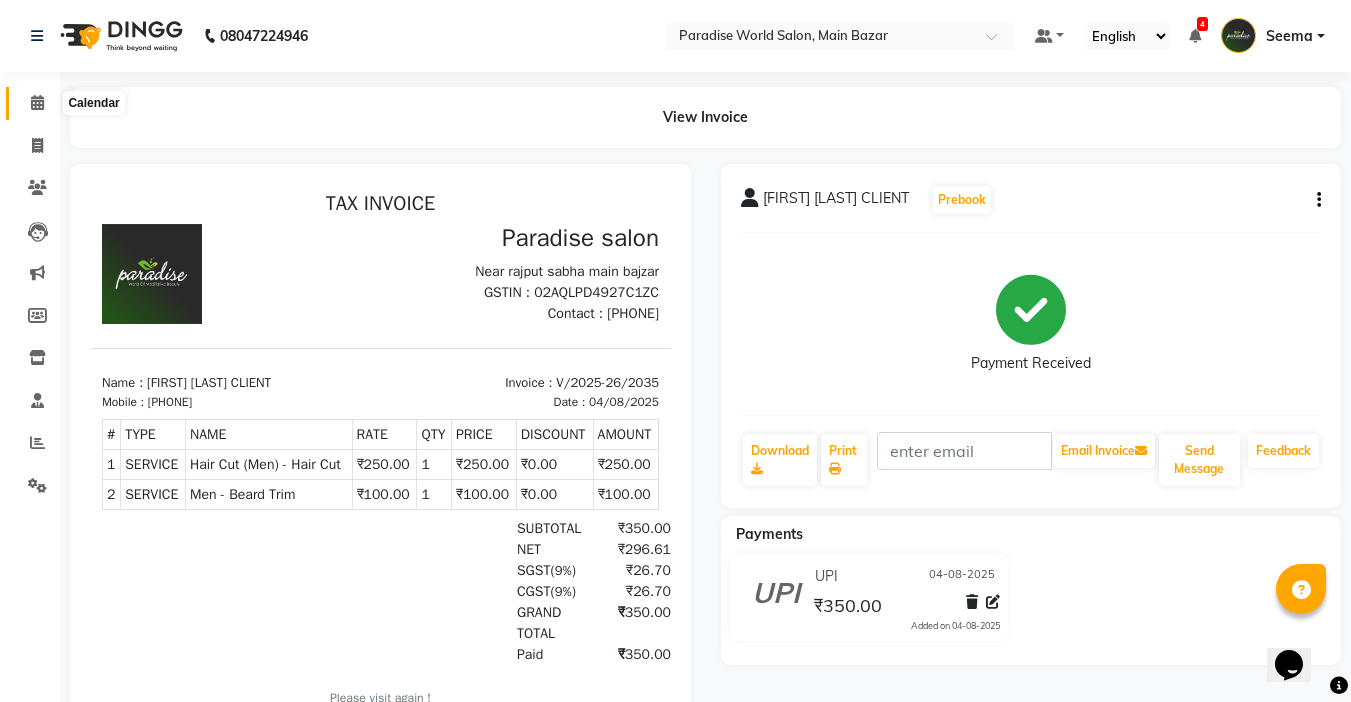 click 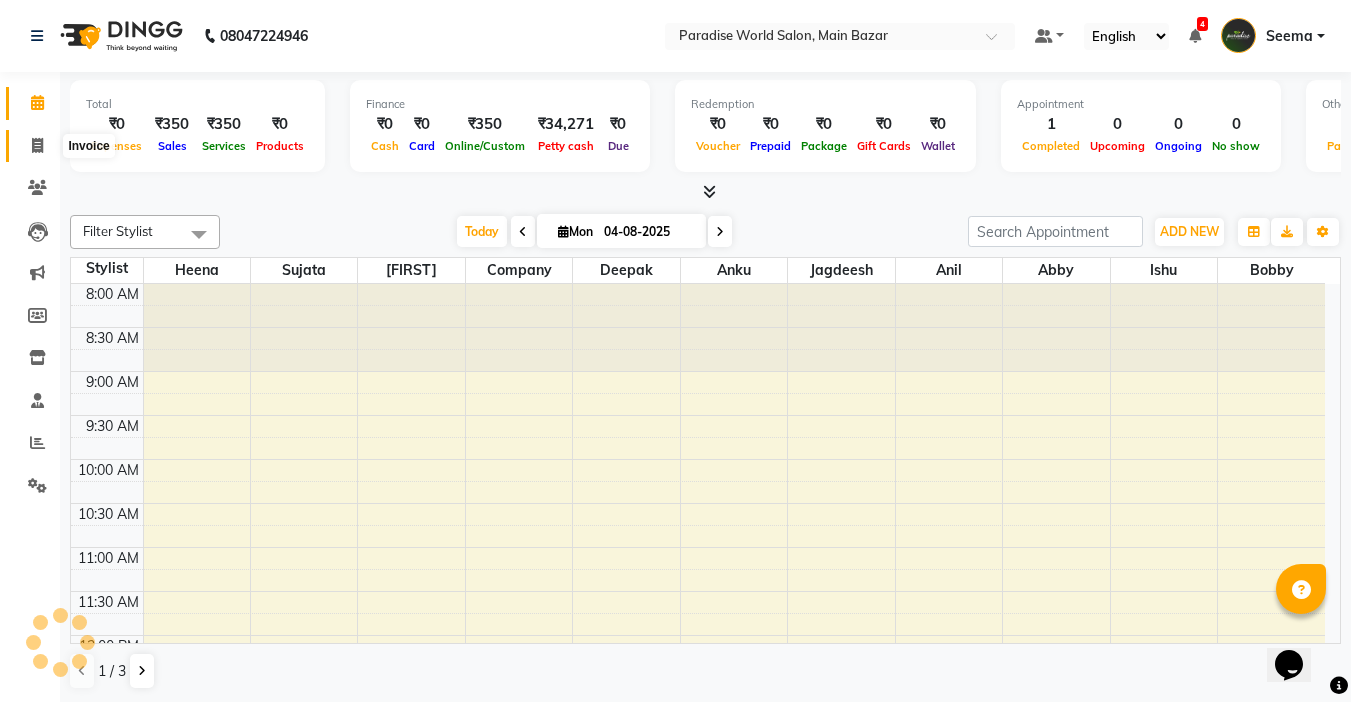 scroll, scrollTop: 0, scrollLeft: 0, axis: both 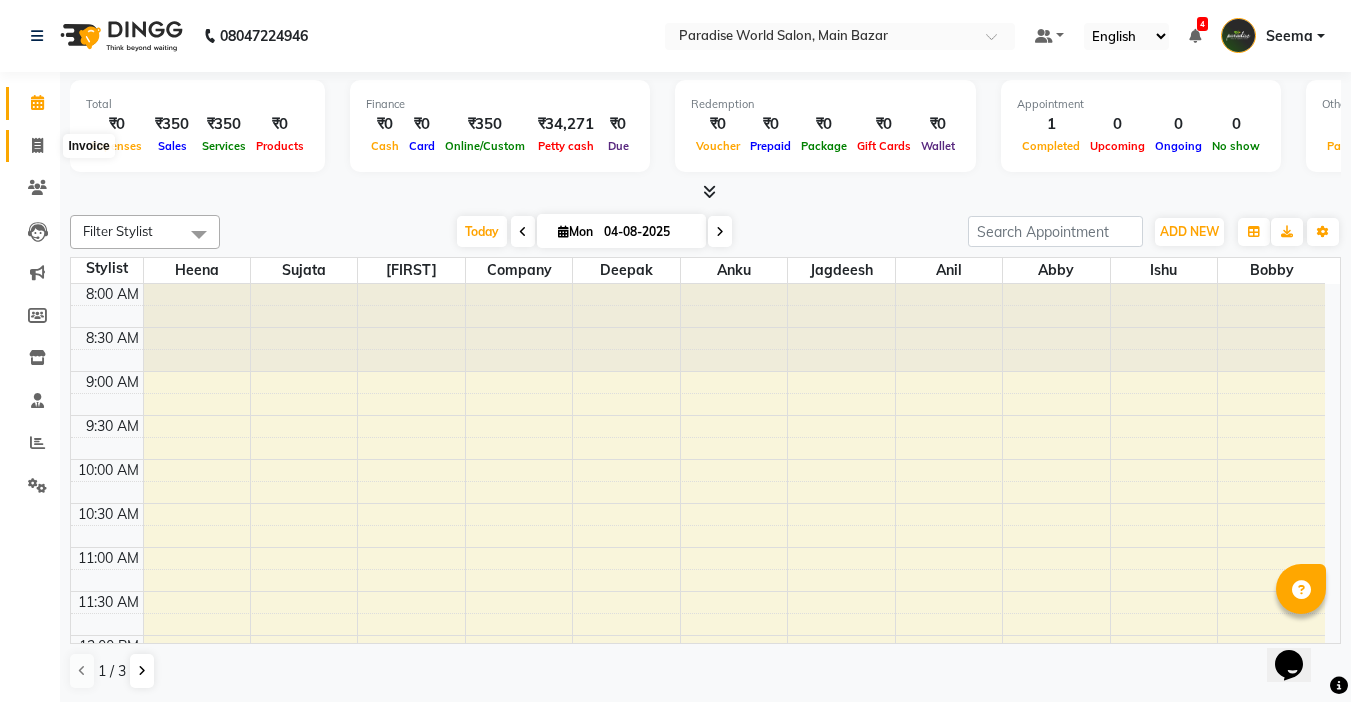 click 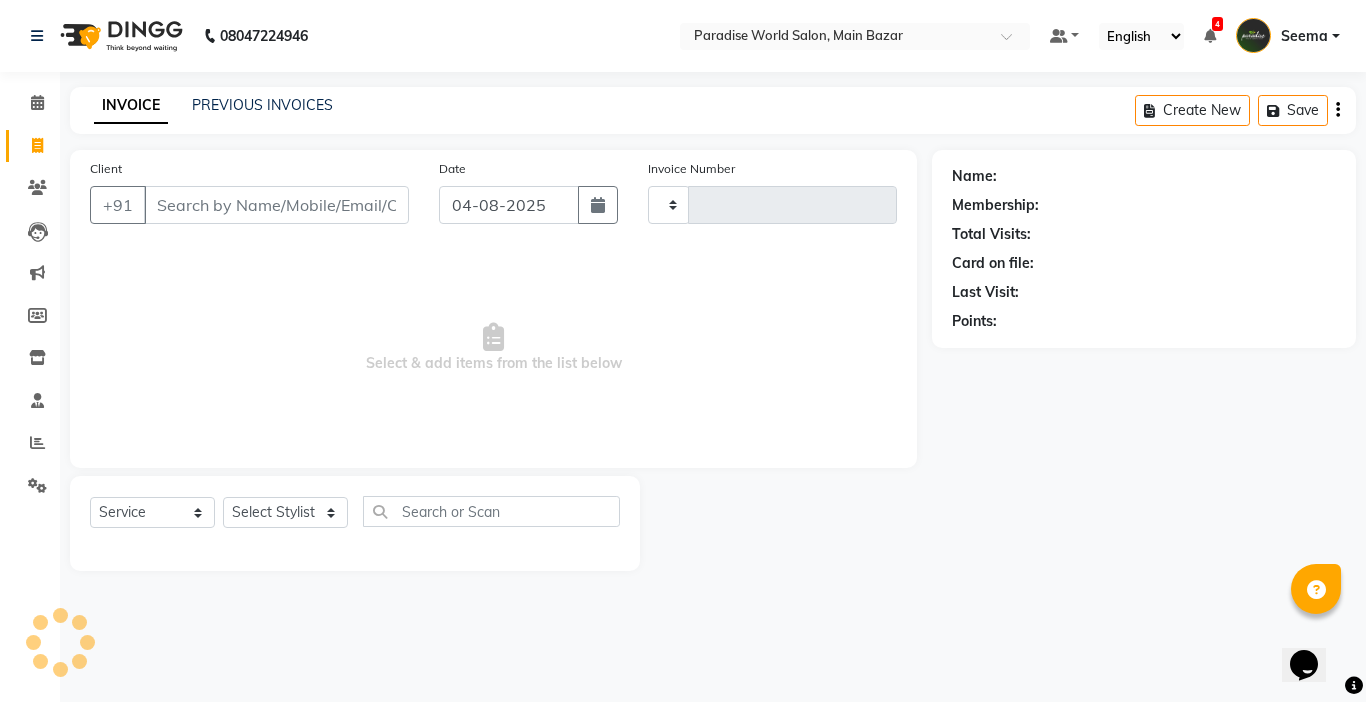 type on "2036" 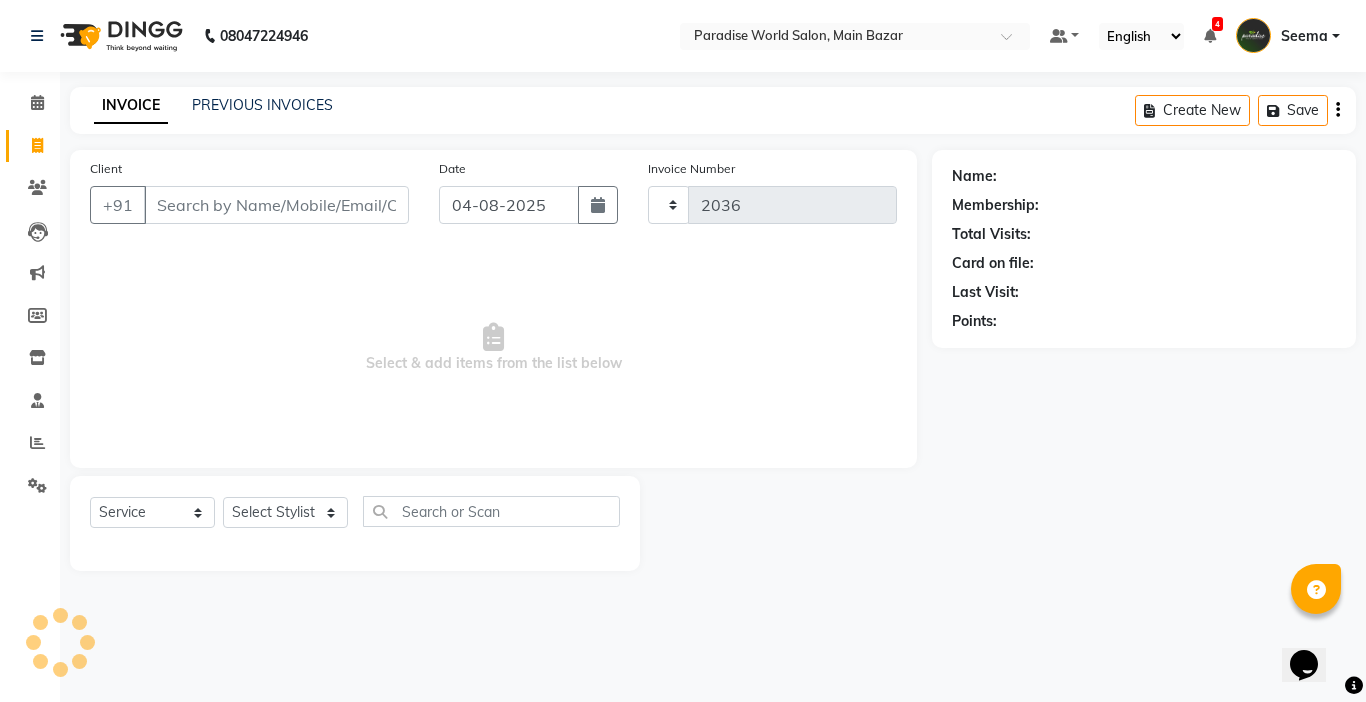 select on "4451" 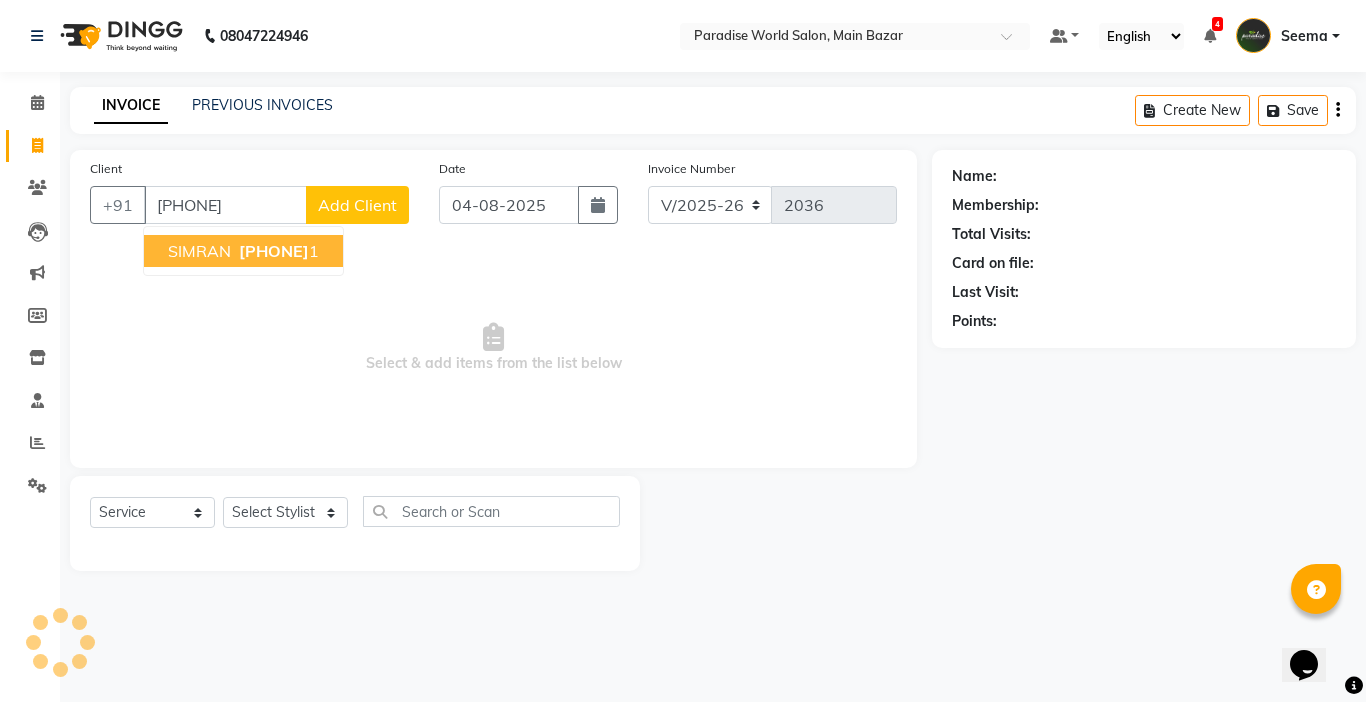 type on "[PHONE]" 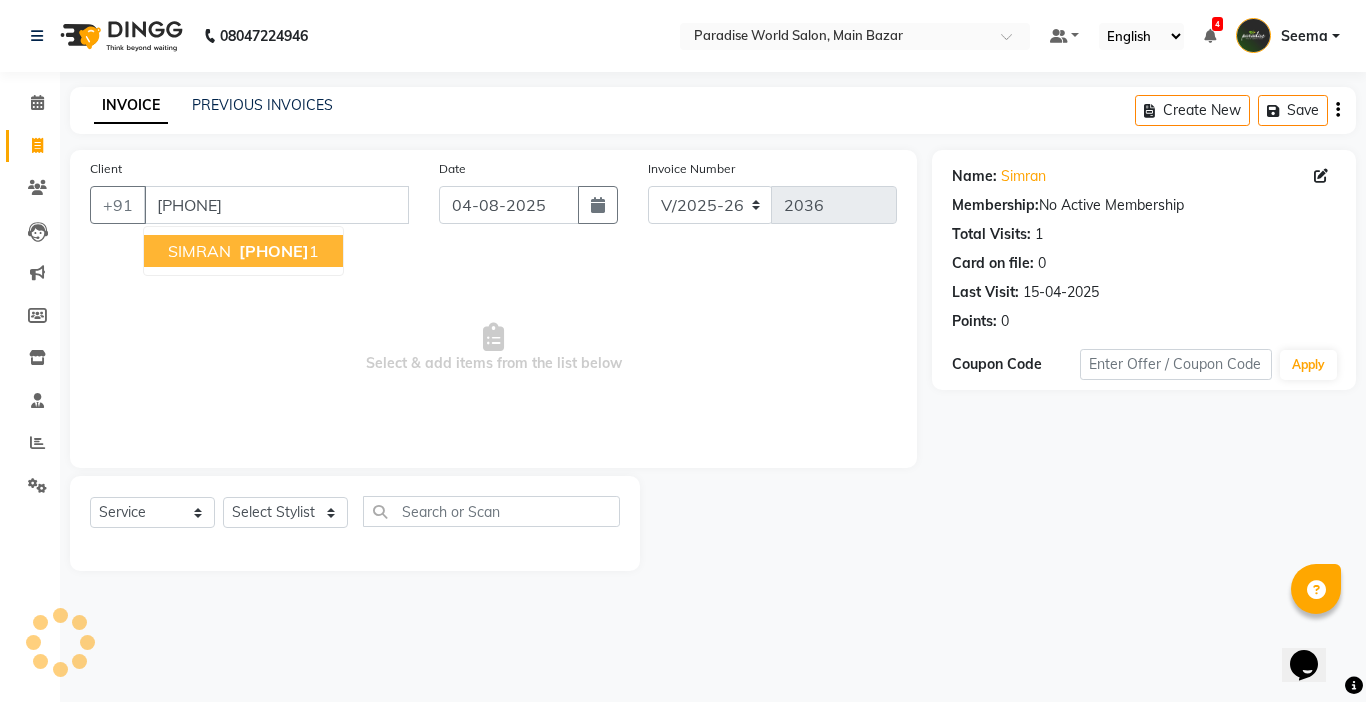 click on "[FIRST]   [PHONE] 1" at bounding box center (243, 251) 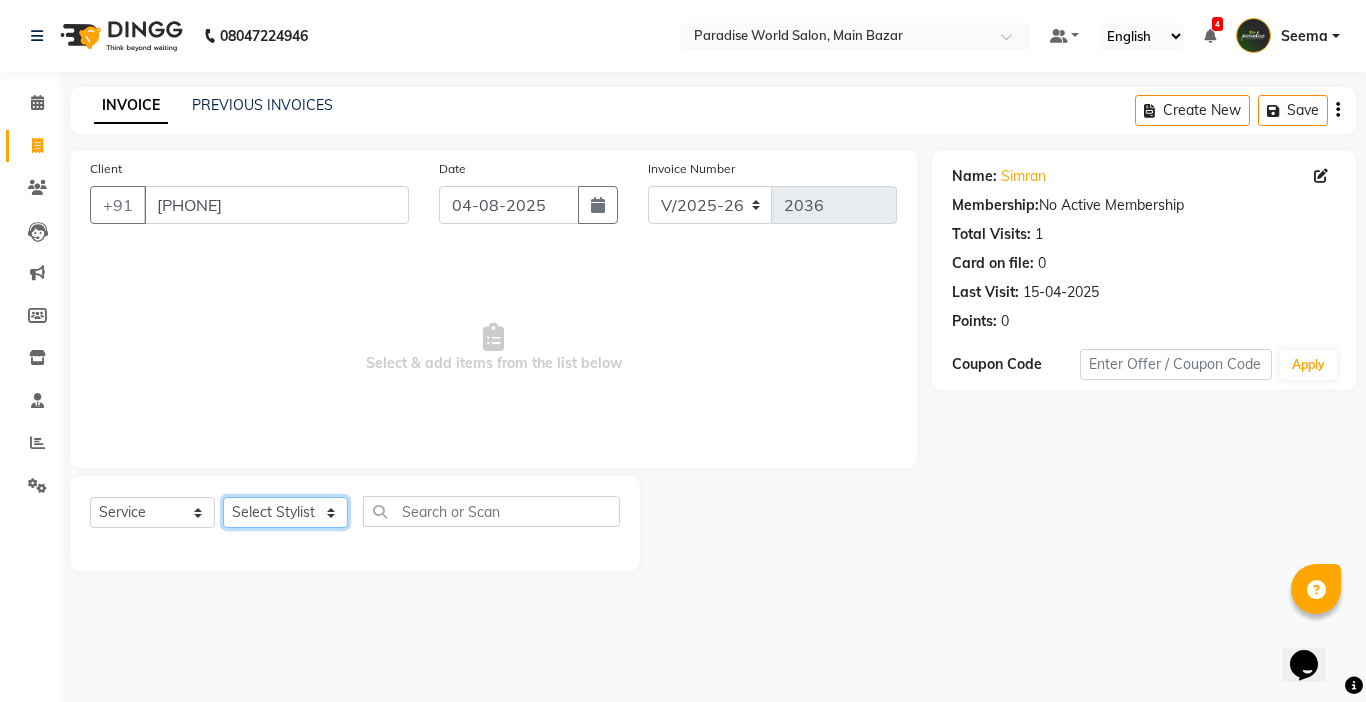 click on "Select Stylist Abby aman  Anil anku Bobby company Deepak Deepika Gourav Heena ishu Jagdeesh kanchan Love preet Maddy Manpreet student Meenu Naina Nikita Palak Palak Sharma Radika Rajneesh Student Seema Shagun Shifali - Student Shweta  Sujata Surinder Paul Vansh Vikas Vishal" 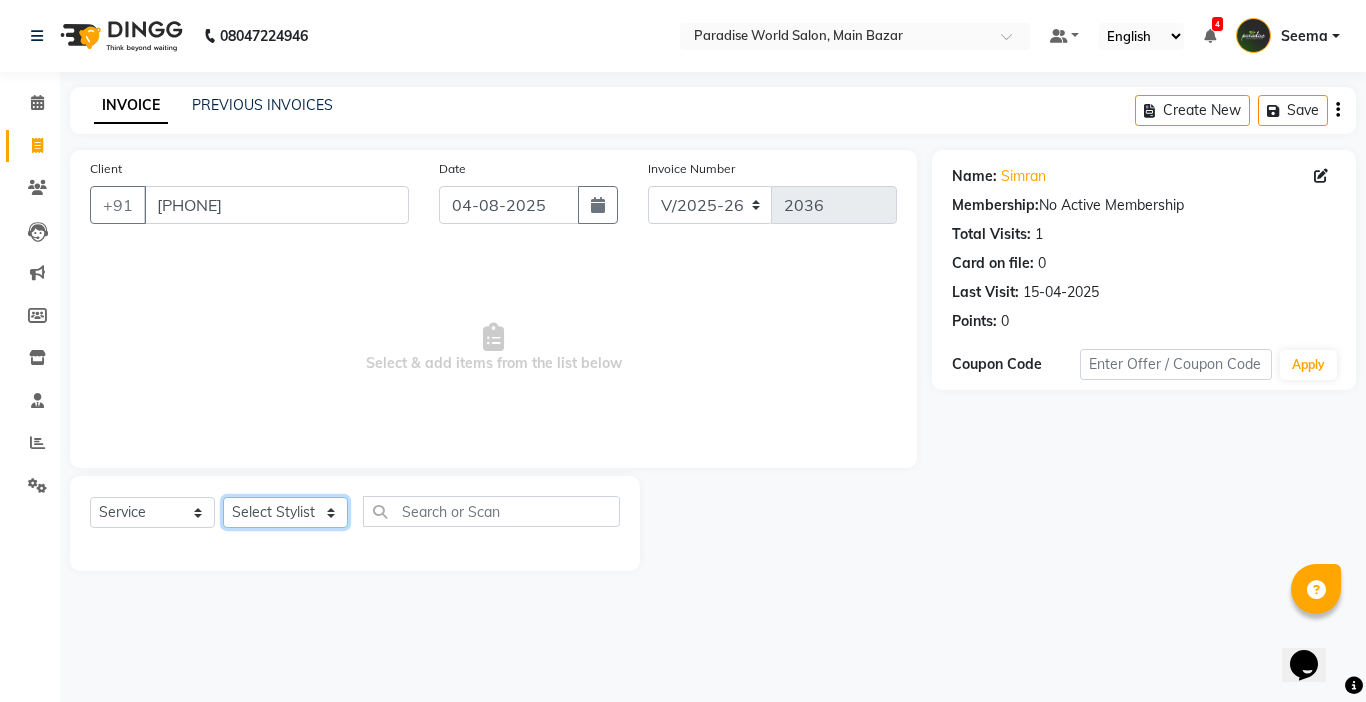 select on "54032" 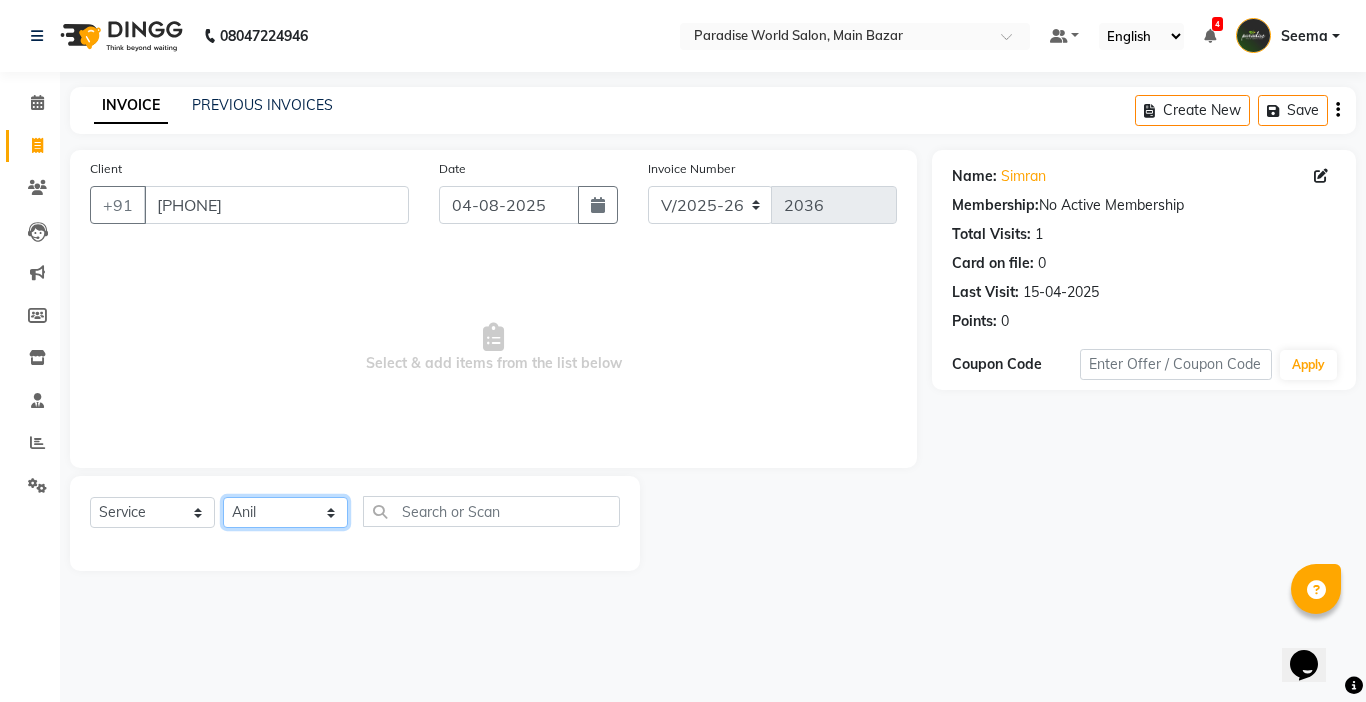 click on "Select Stylist Abby aman  Anil anku Bobby company Deepak Deepika Gourav Heena ishu Jagdeesh kanchan Love preet Maddy Manpreet student Meenu Naina Nikita Palak Palak Sharma Radika Rajneesh Student Seema Shagun Shifali - Student Shweta  Sujata Surinder Paul Vansh Vikas Vishal" 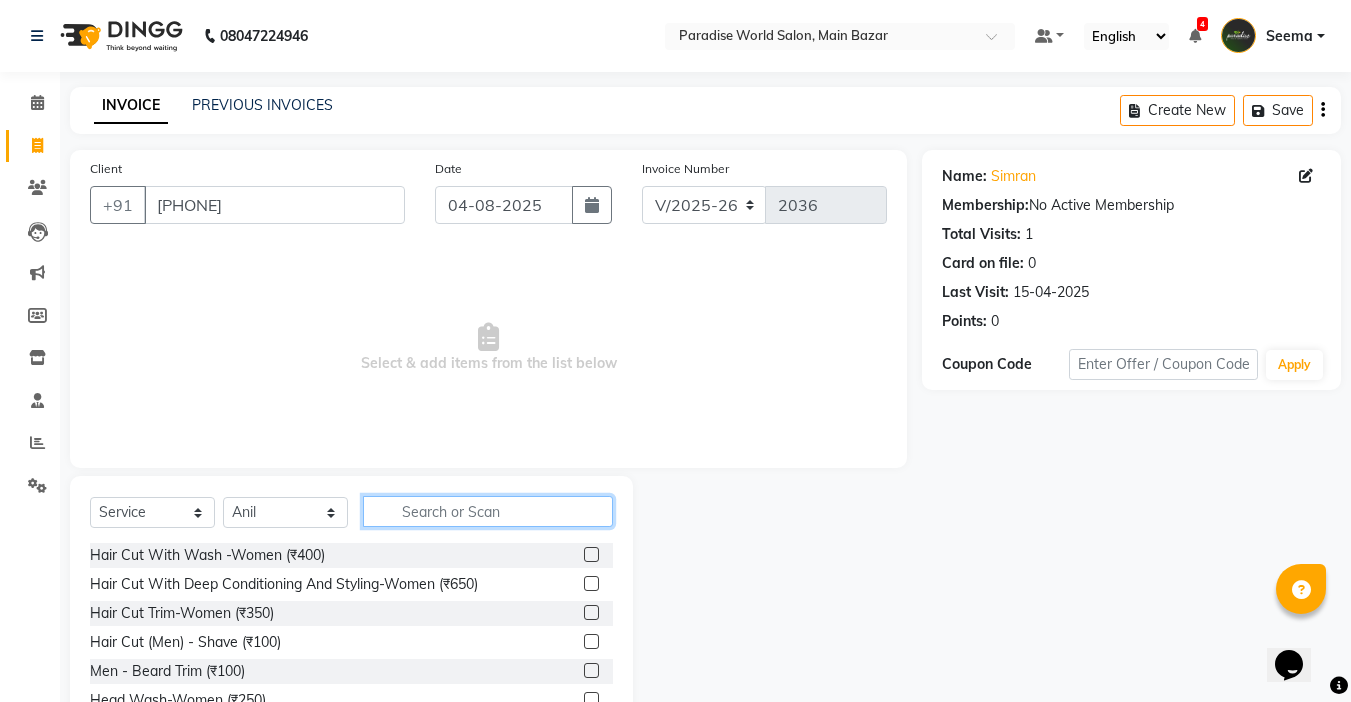 click 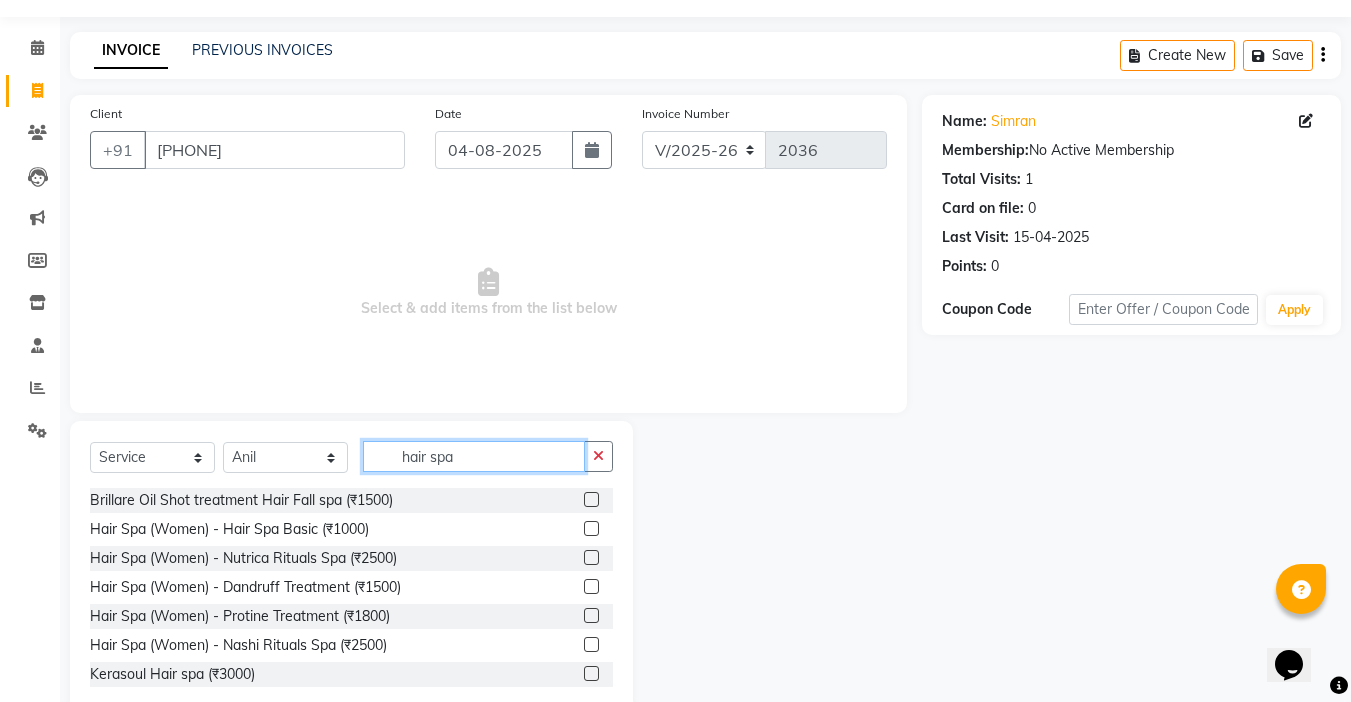 scroll, scrollTop: 99, scrollLeft: 0, axis: vertical 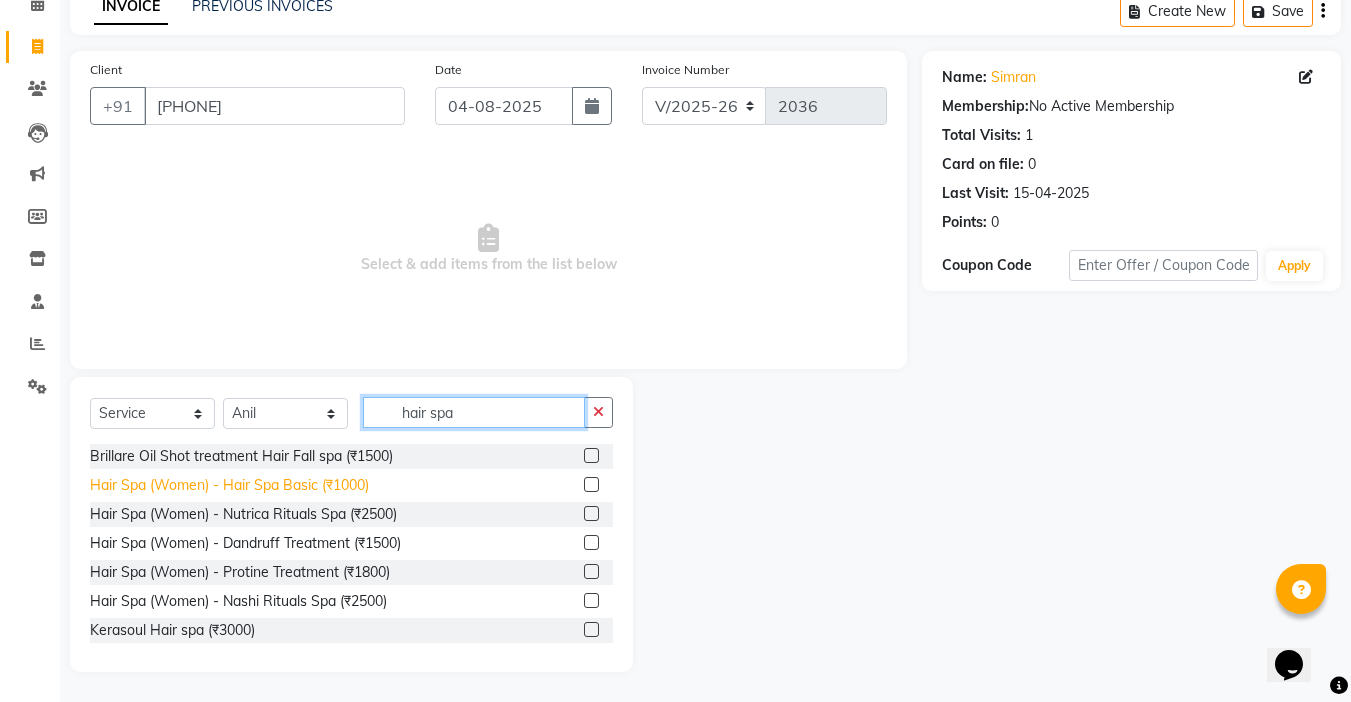 type on "hair spa" 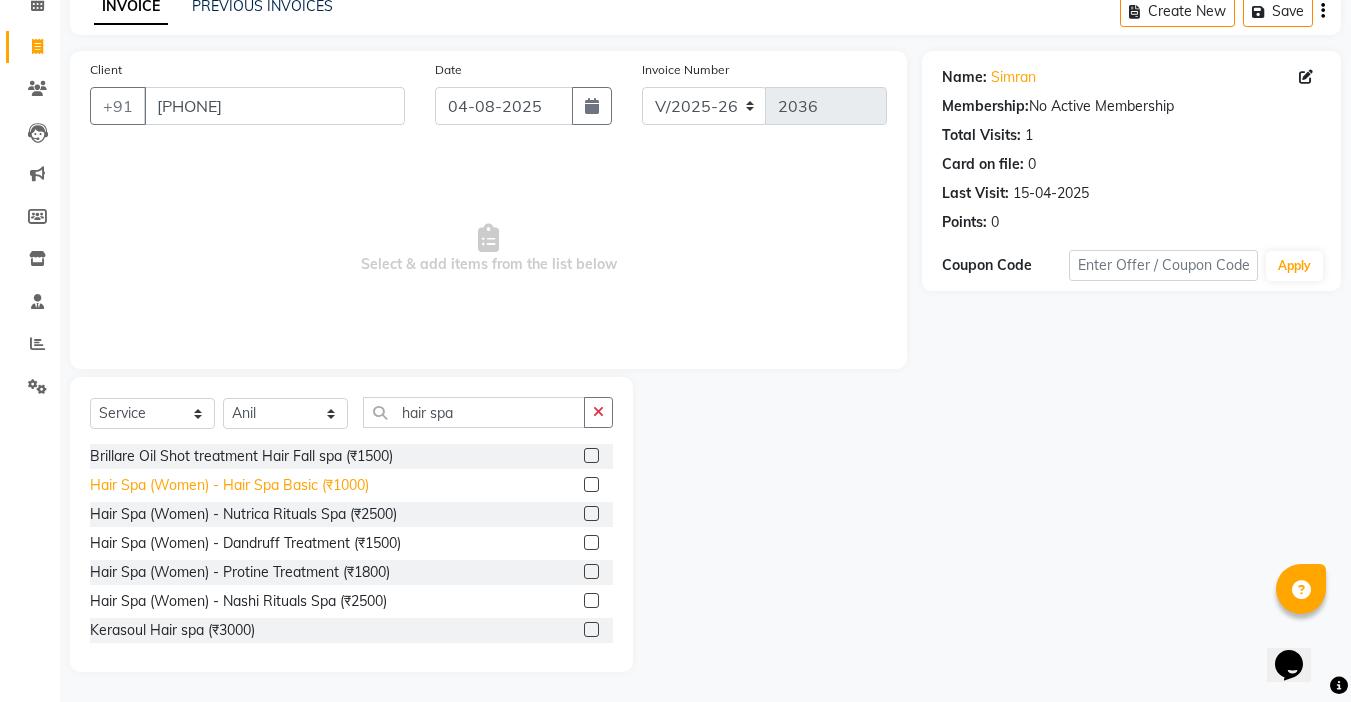 click on "Hair Spa  (Women)  -  Hair Spa Basic (₹1000)" 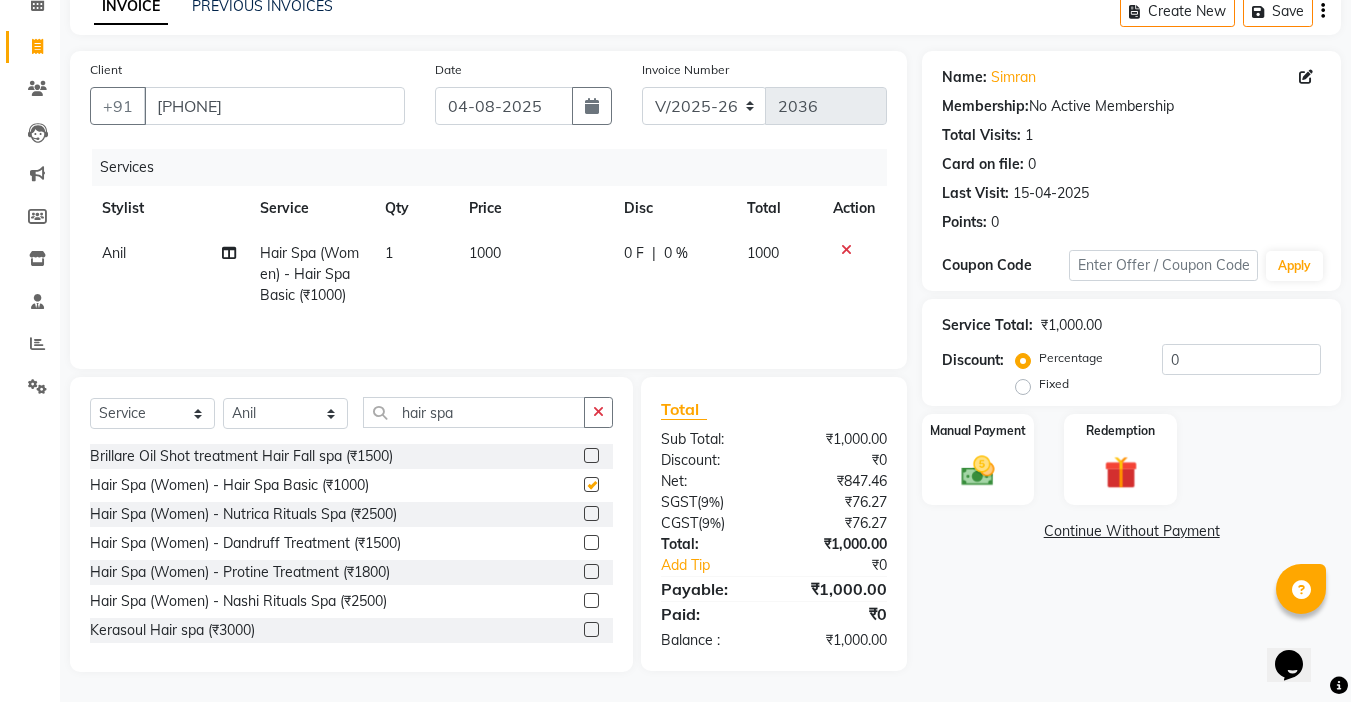 checkbox on "false" 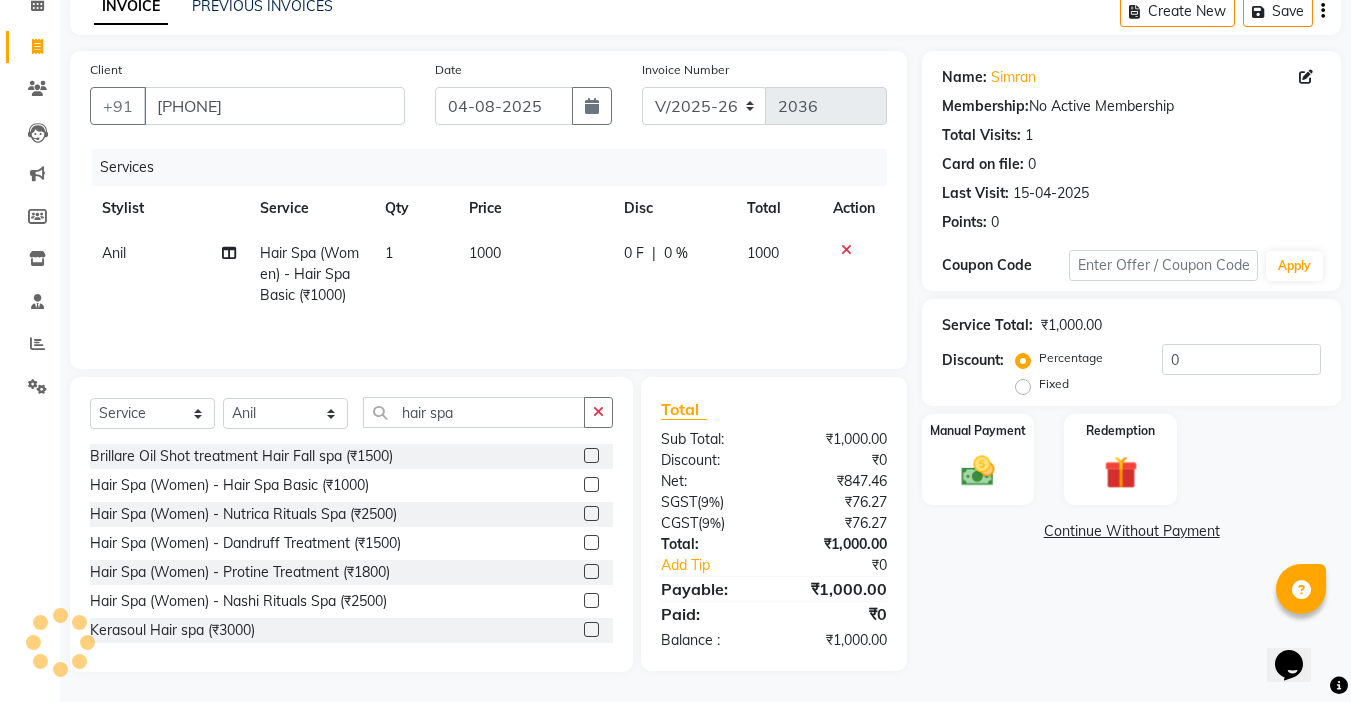 click on "1000" 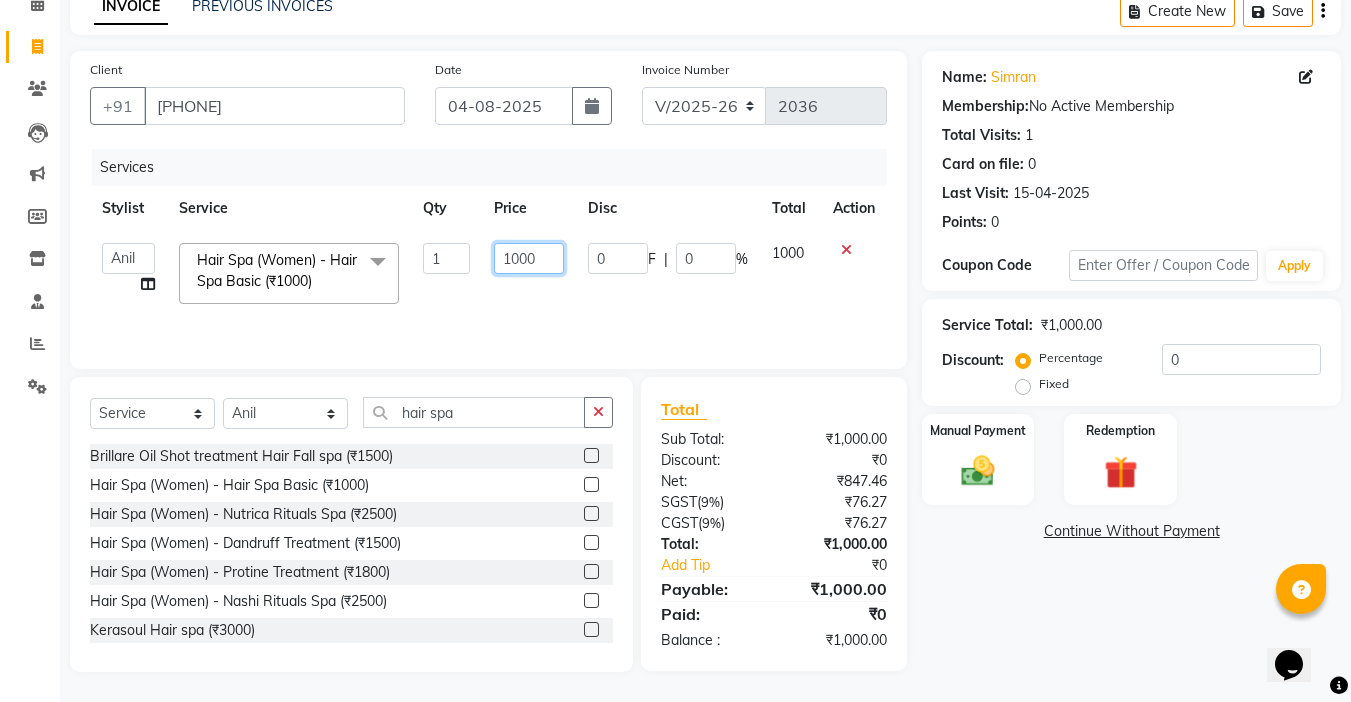 click on "1000" 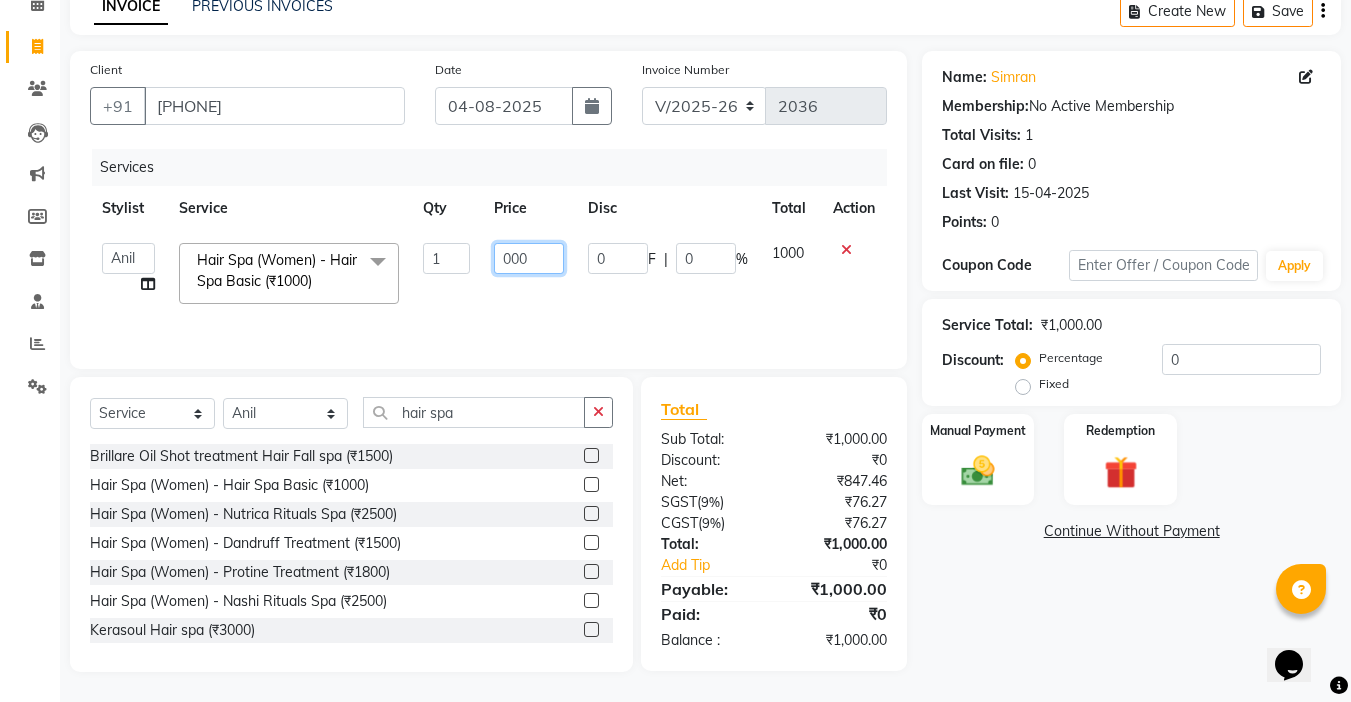 type on "3000" 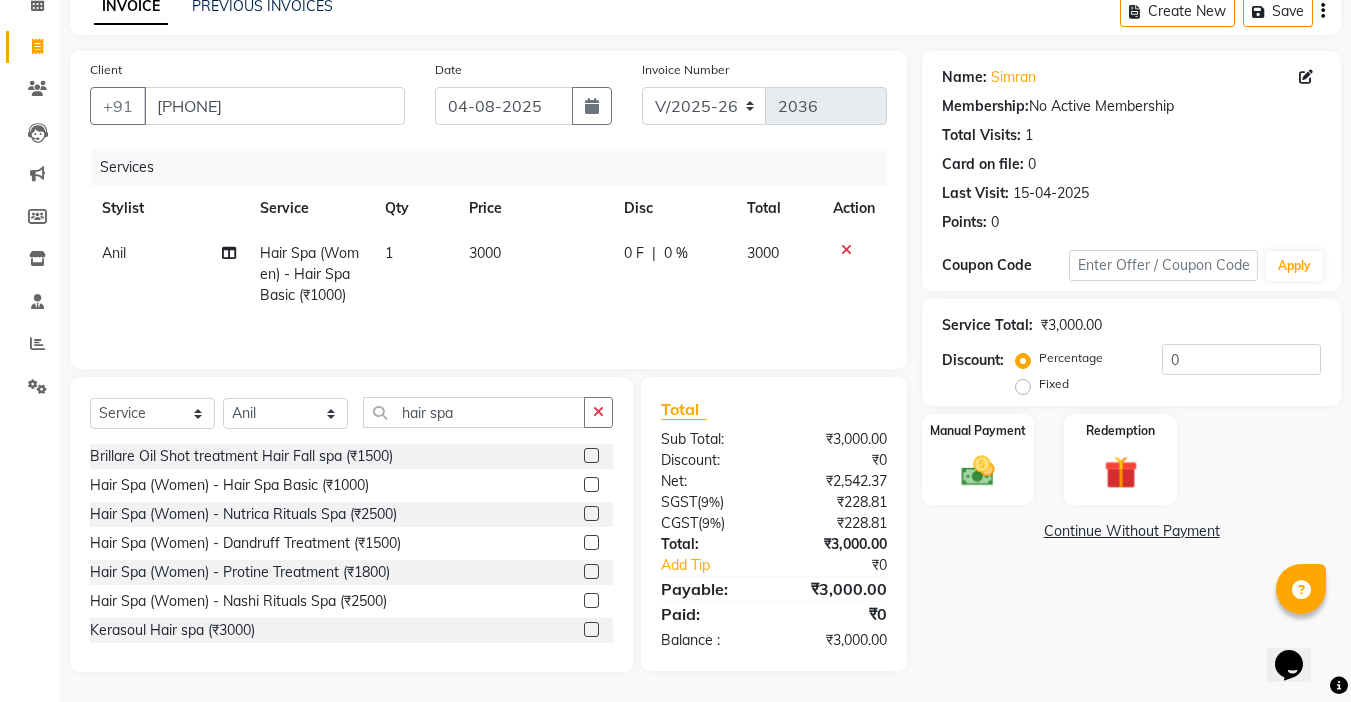 click on "3000" 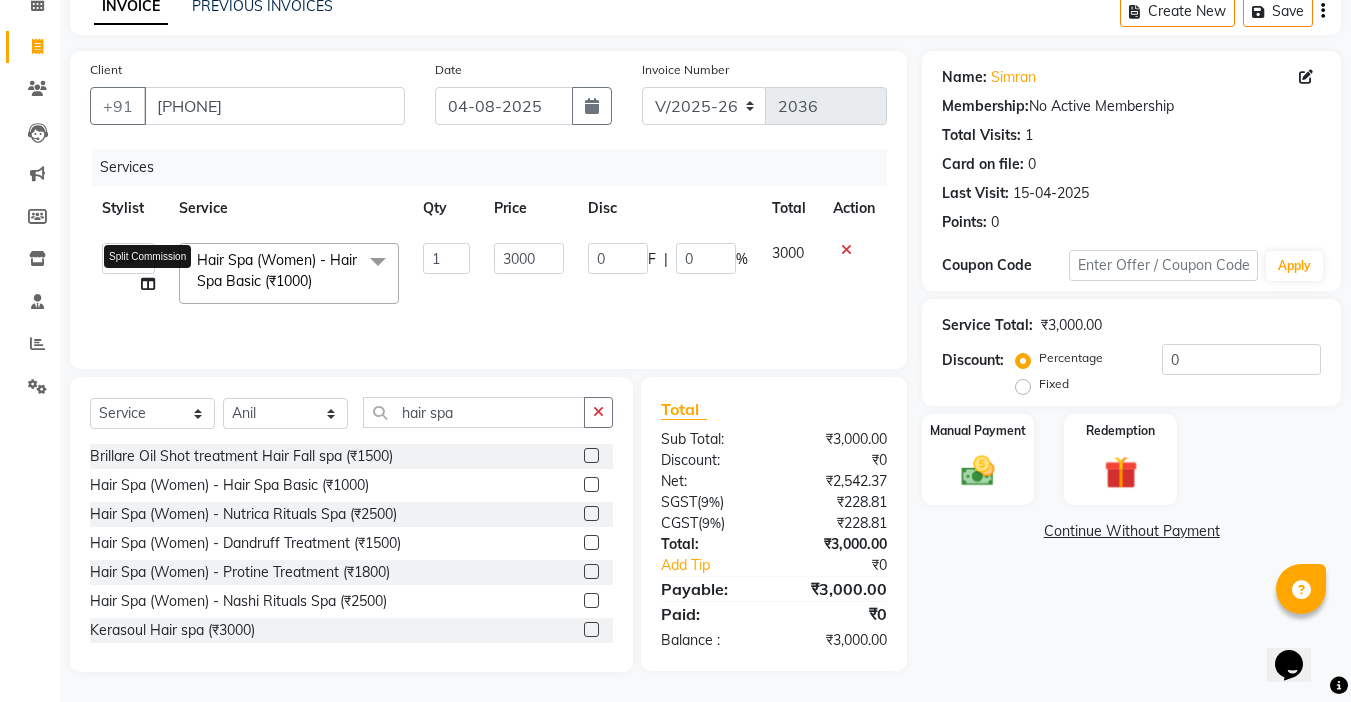click 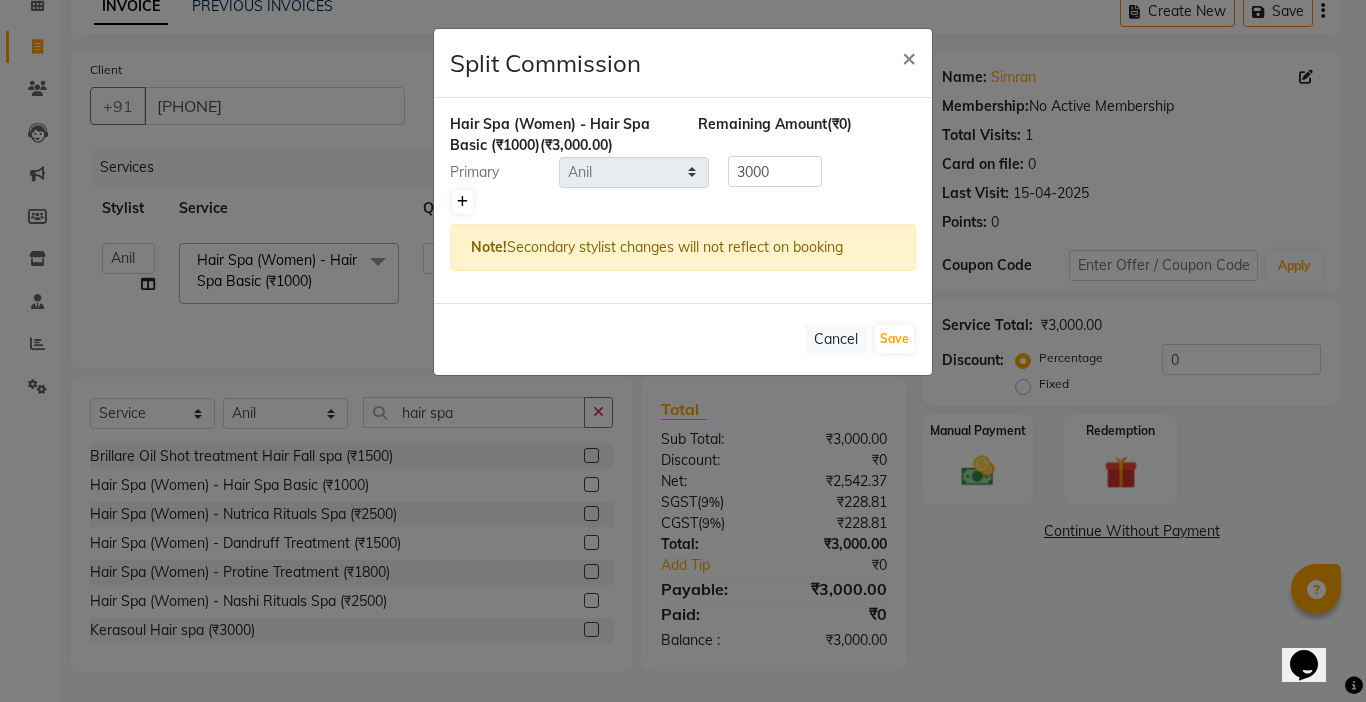 click 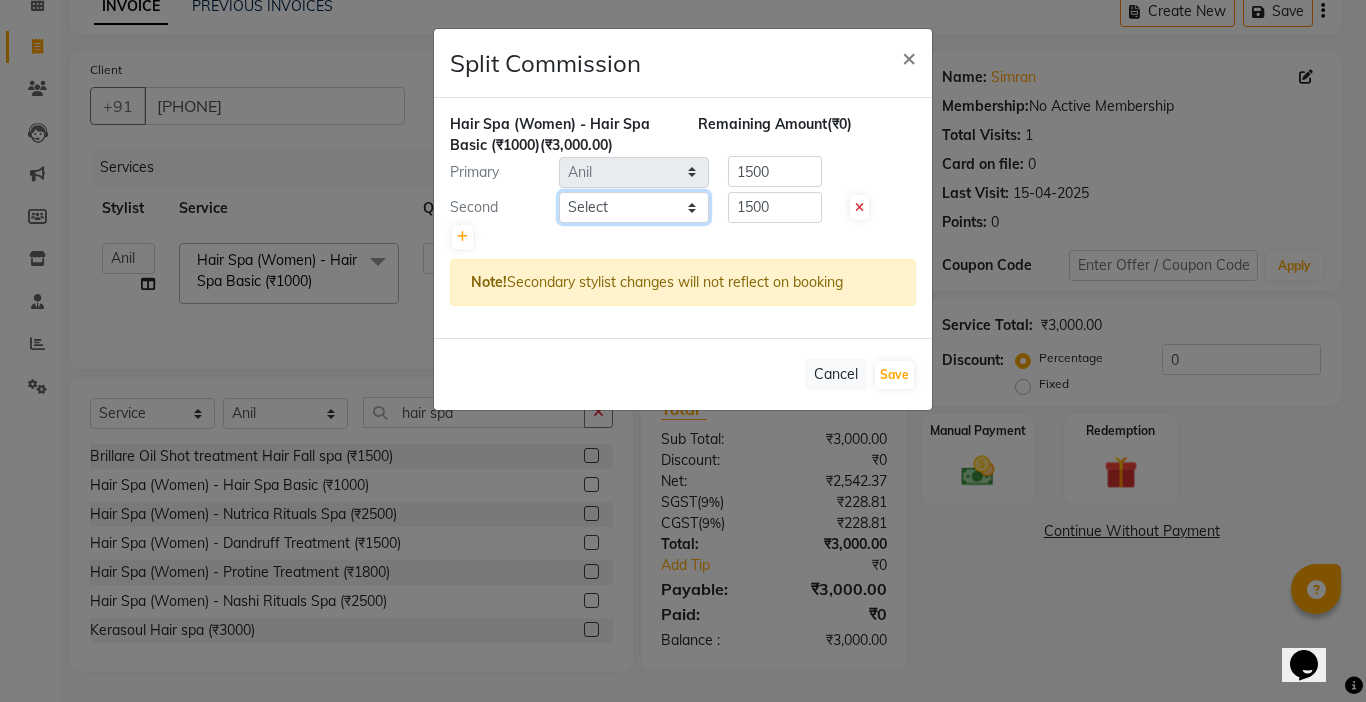 click on "Select  Abby   aman    Anil   anku   Bobby   company   Deepak   Deepika   Gourav   Heena   ishu   Jagdeesh   kanchan   Love preet   Maddy   Manpreet student   Meenu   Naina   Nikita   Palak   Palak Sharma   Radika   Rajneesh Student   Seema   Shagun   Shifali - Student   Shweta    Sujata   Surinder Paul   Vansh   Vikas   Vishal" 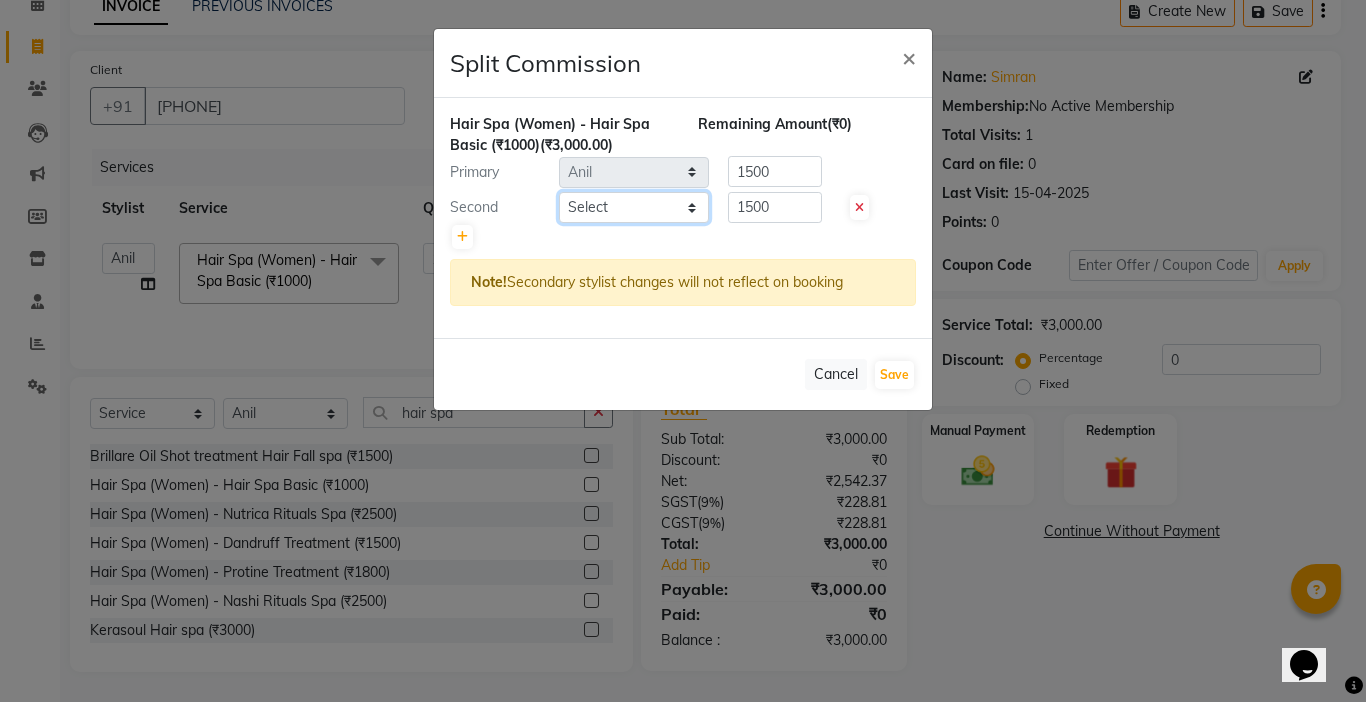 select on "24941" 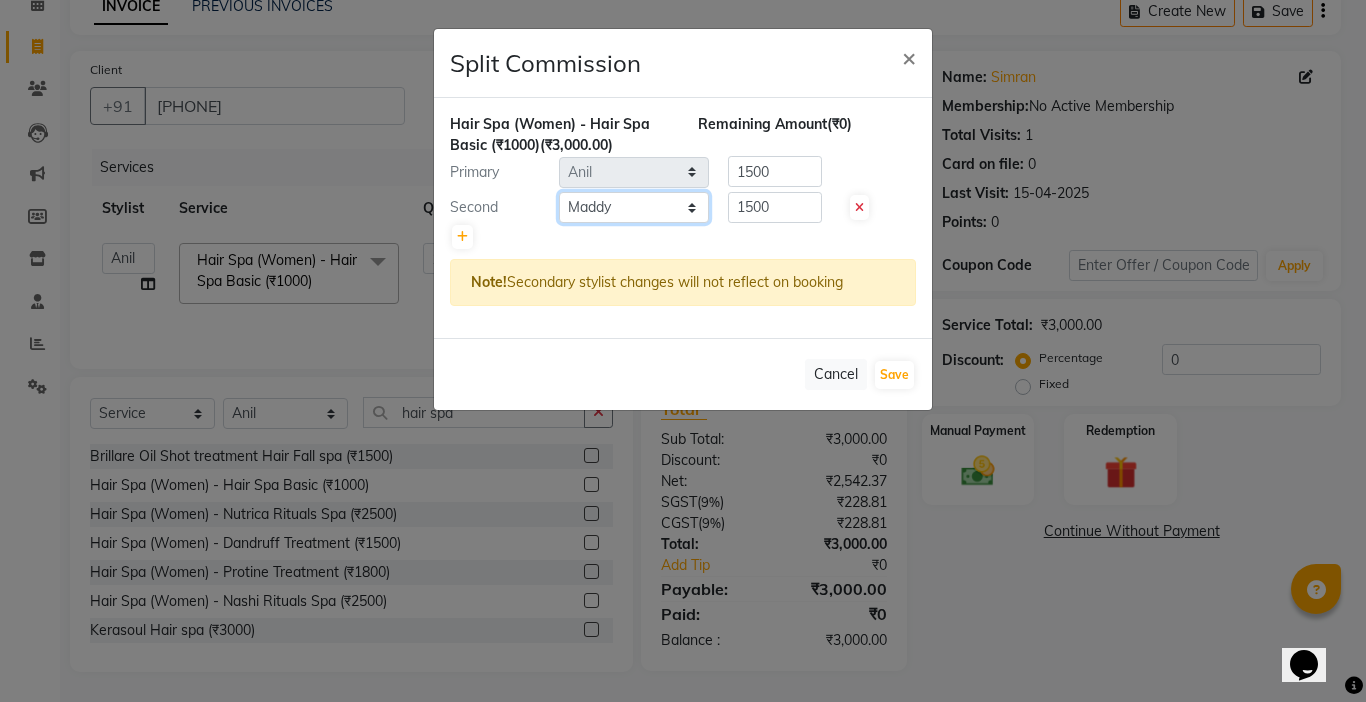 click on "Select  Abby   aman    Anil   anku   Bobby   company   Deepak   Deepika   Gourav   Heena   ishu   Jagdeesh   kanchan   Love preet   Maddy   Manpreet student   Meenu   Naina   Nikita   Palak   Palak Sharma   Radika   Rajneesh Student   Seema   Shagun   Shifali - Student   Shweta    Sujata   Surinder Paul   Vansh   Vikas   Vishal" 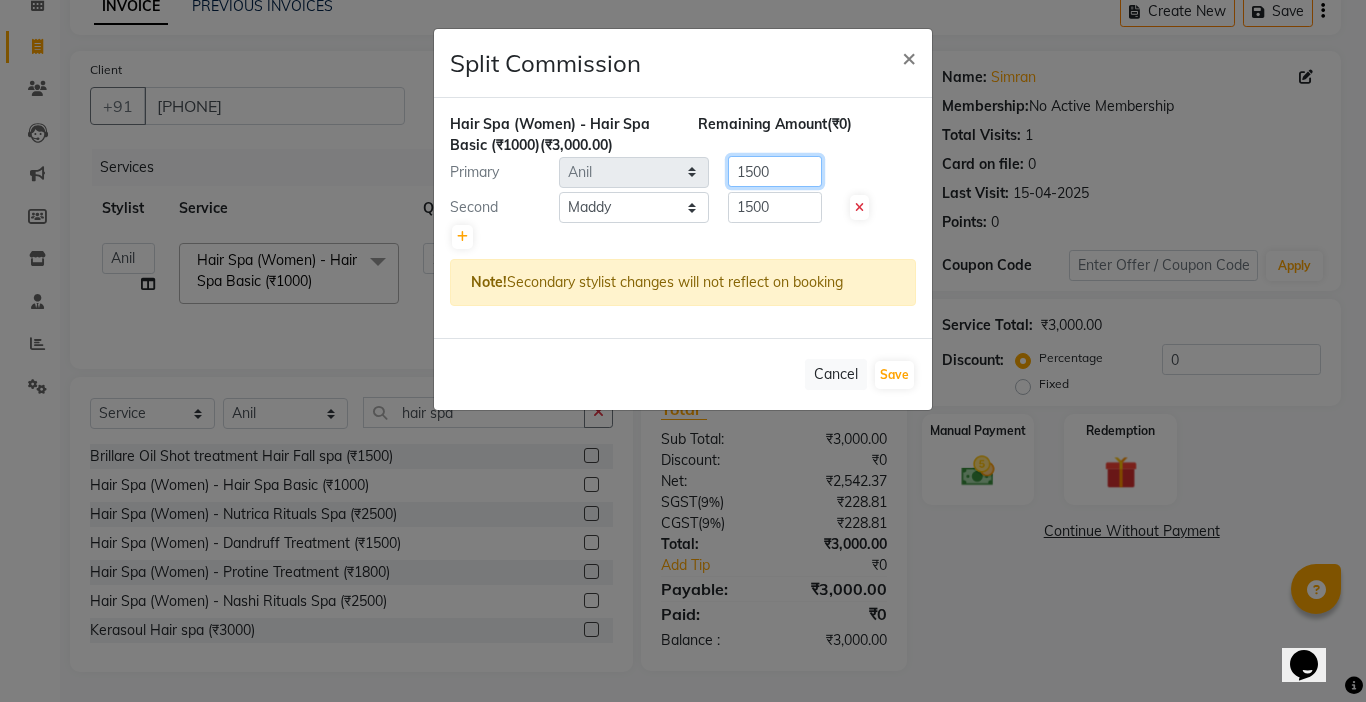 drag, startPoint x: 809, startPoint y: 174, endPoint x: 418, endPoint y: 185, distance: 391.1547 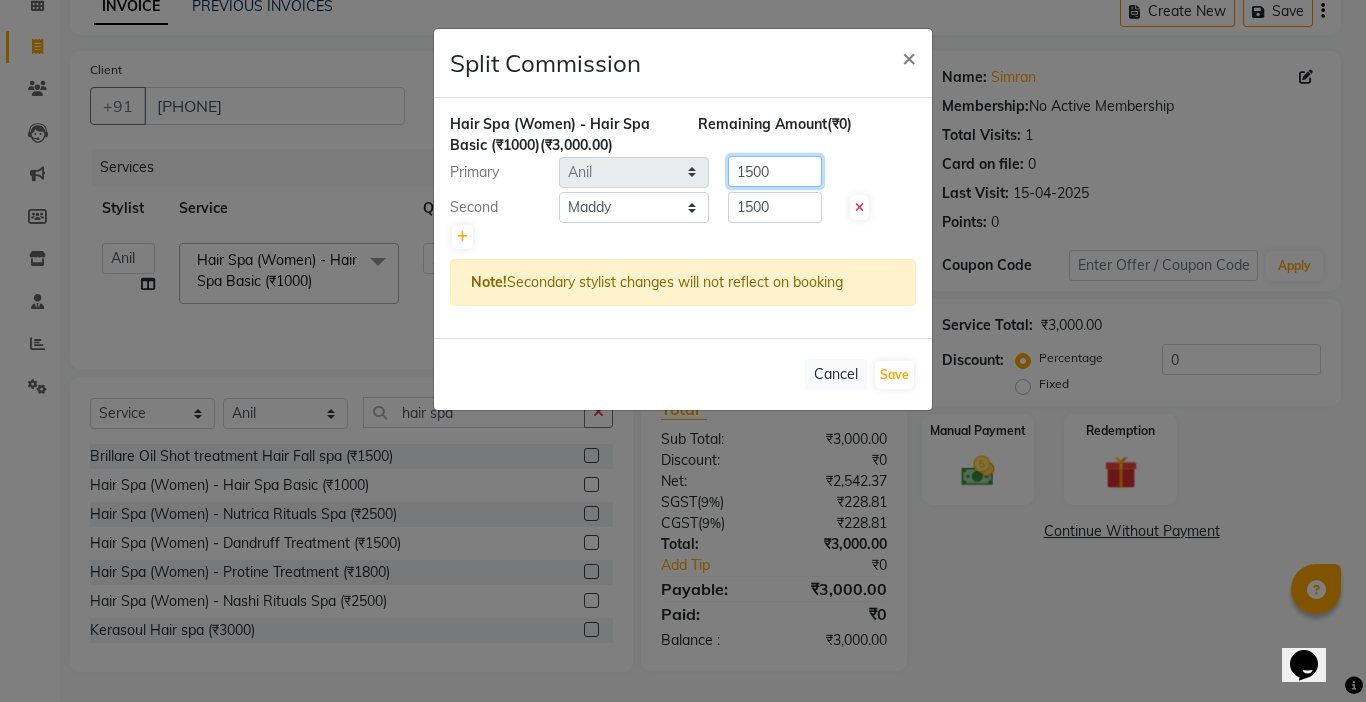 type on "3" 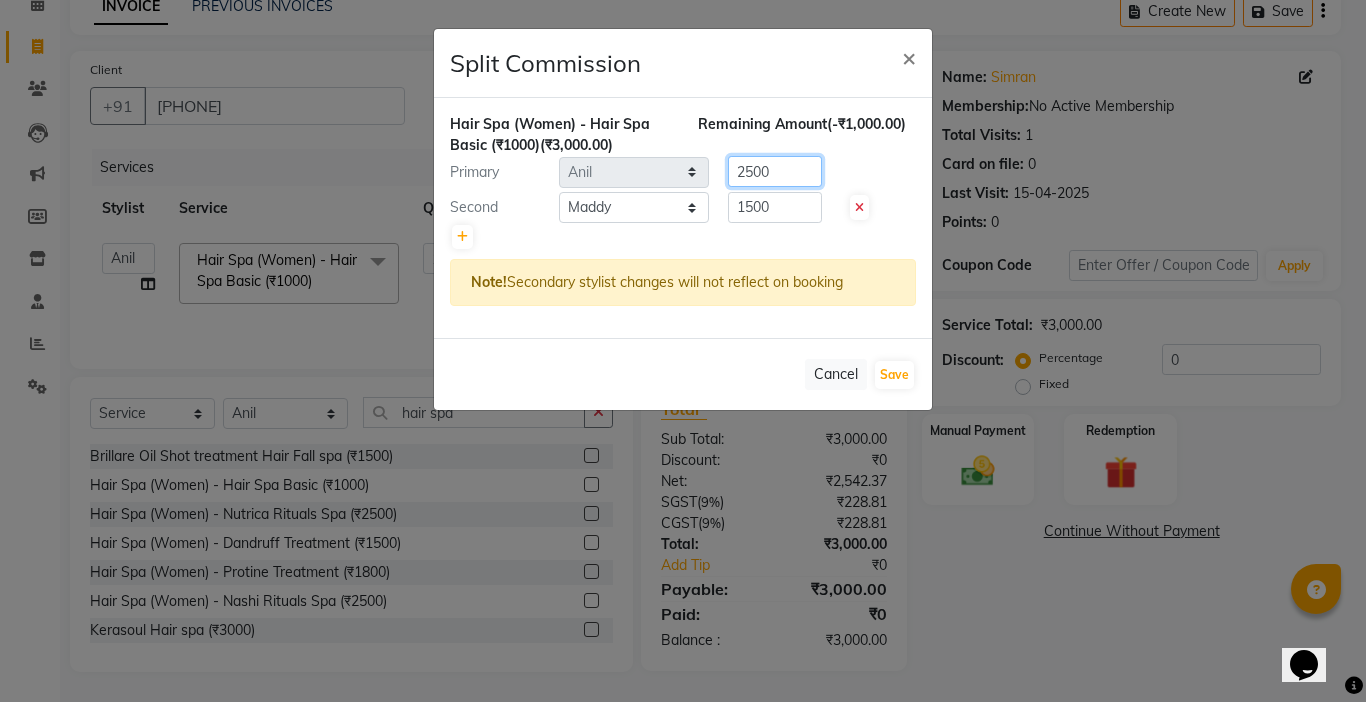 type on "2500" 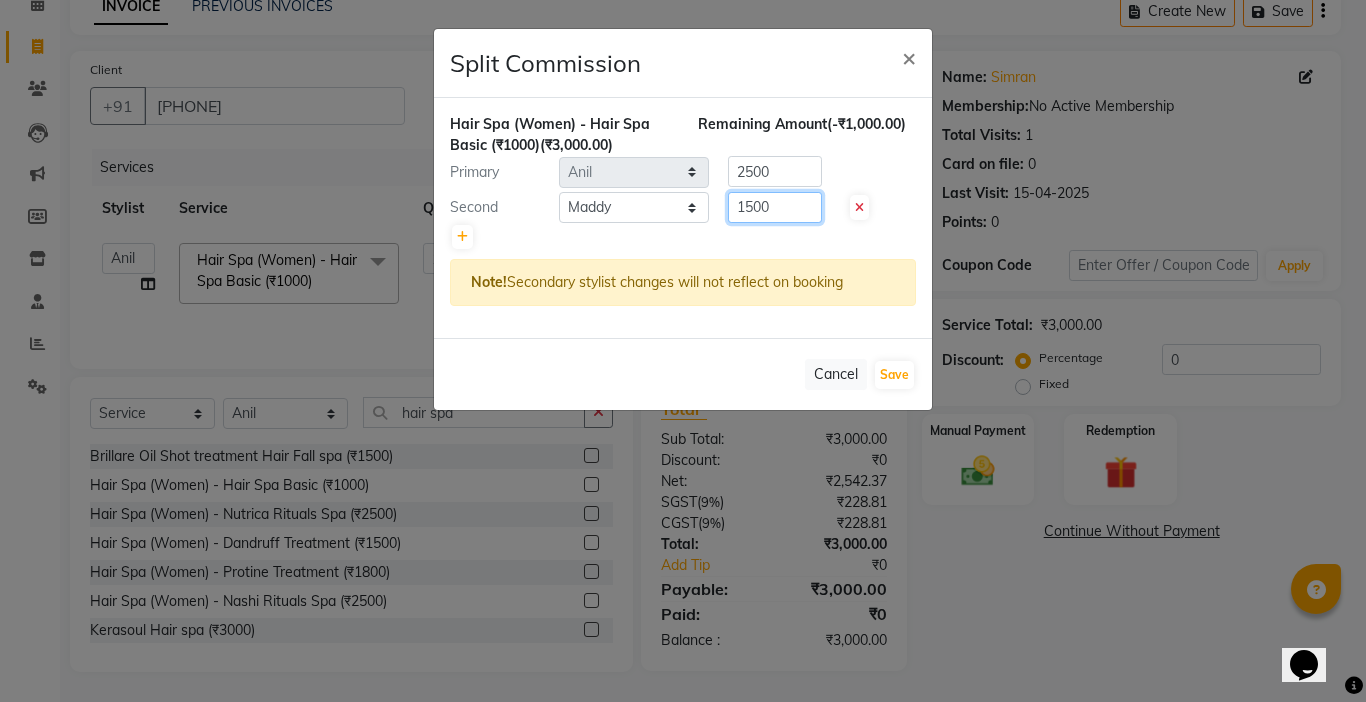 click on "1500" 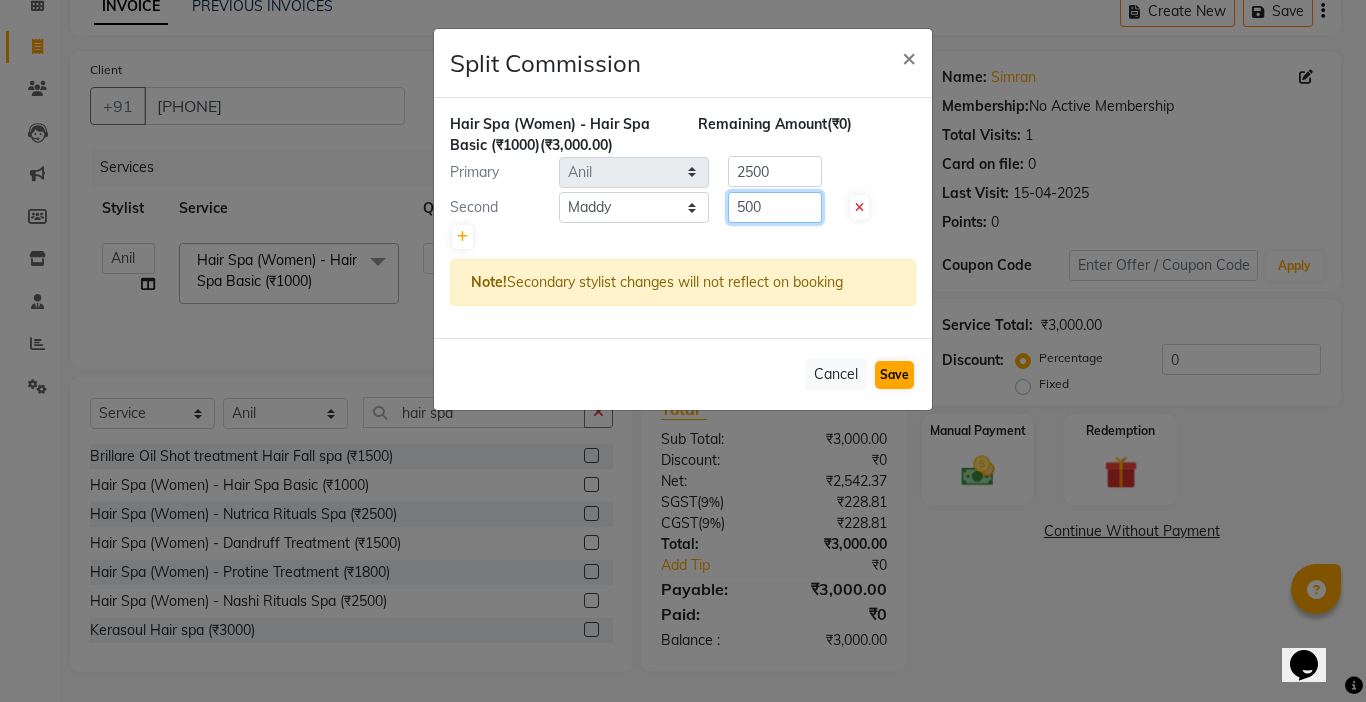 type on "500" 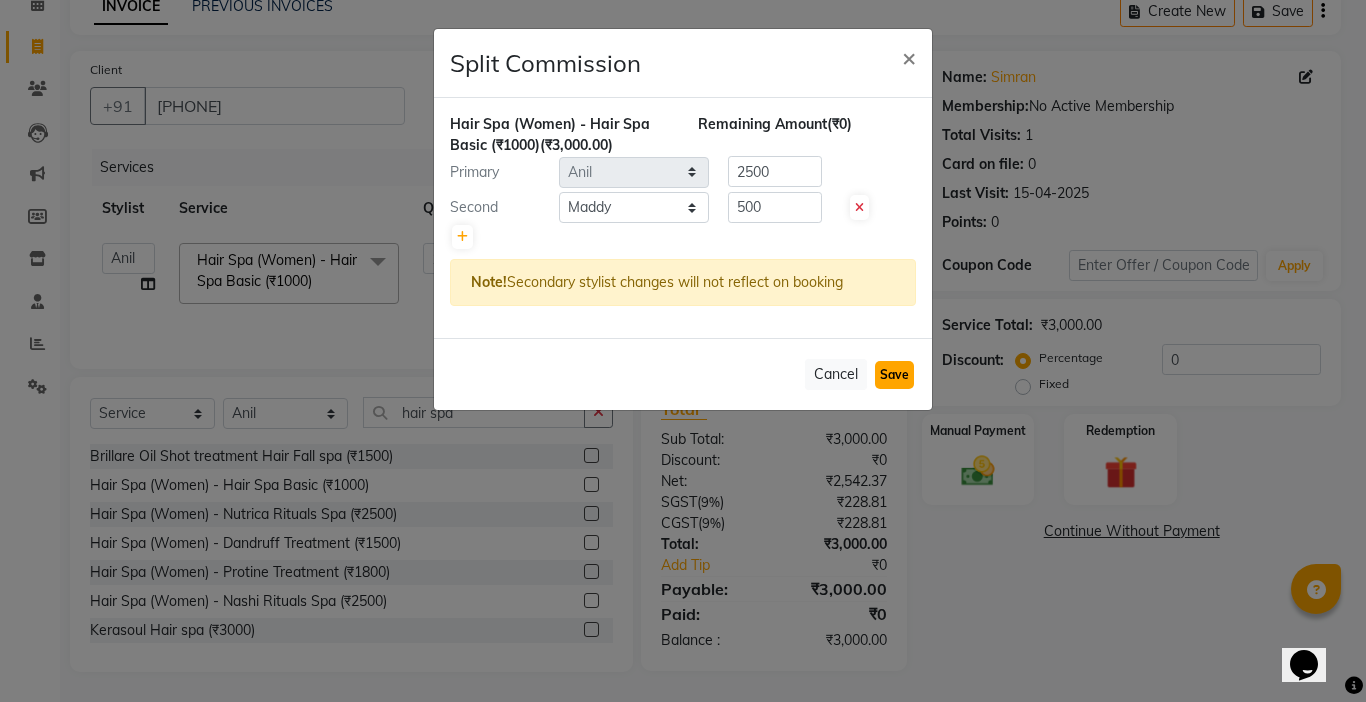 click on "Save" 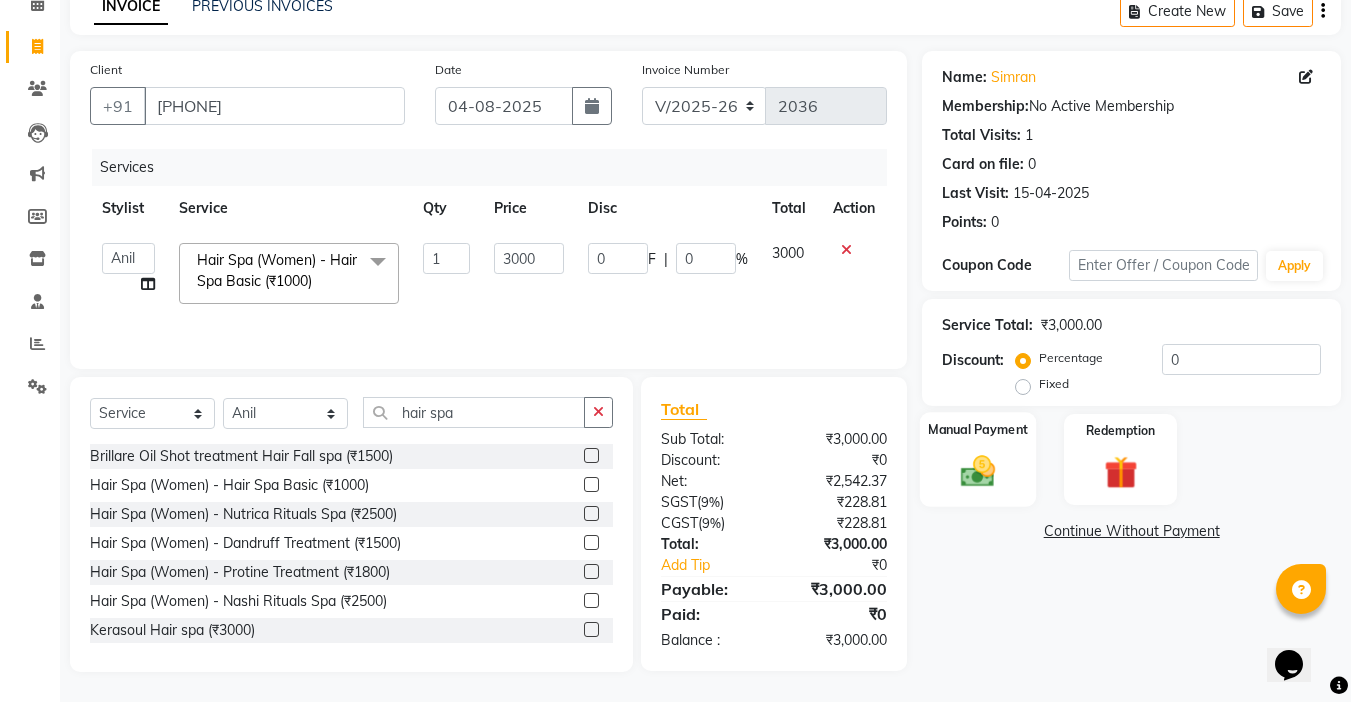 click 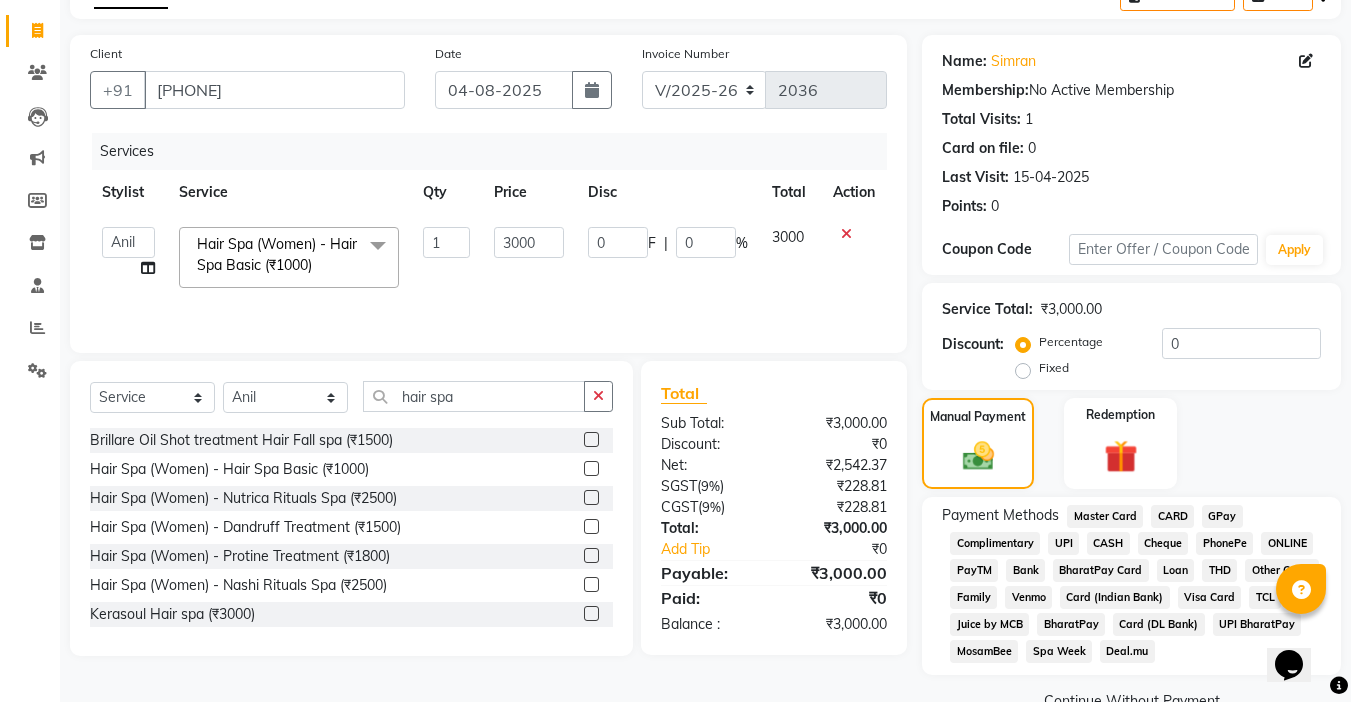 scroll, scrollTop: 159, scrollLeft: 0, axis: vertical 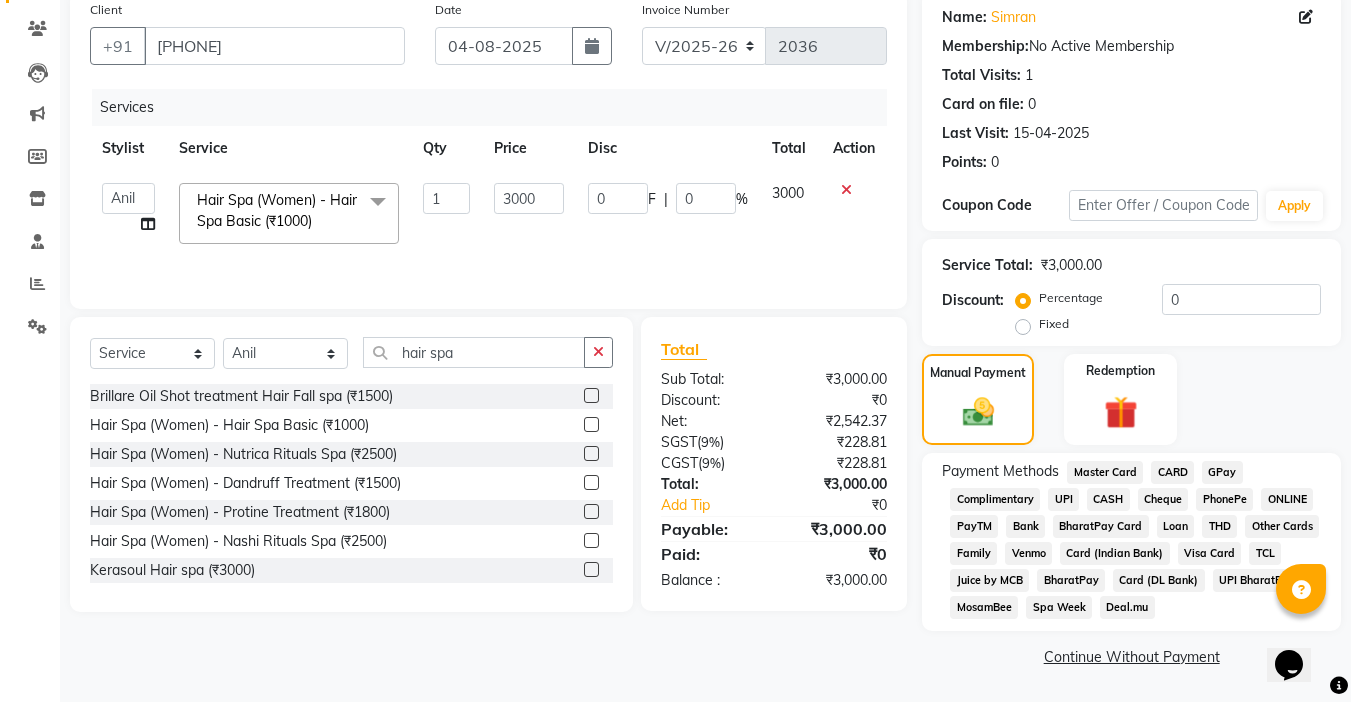 click on "UPI" 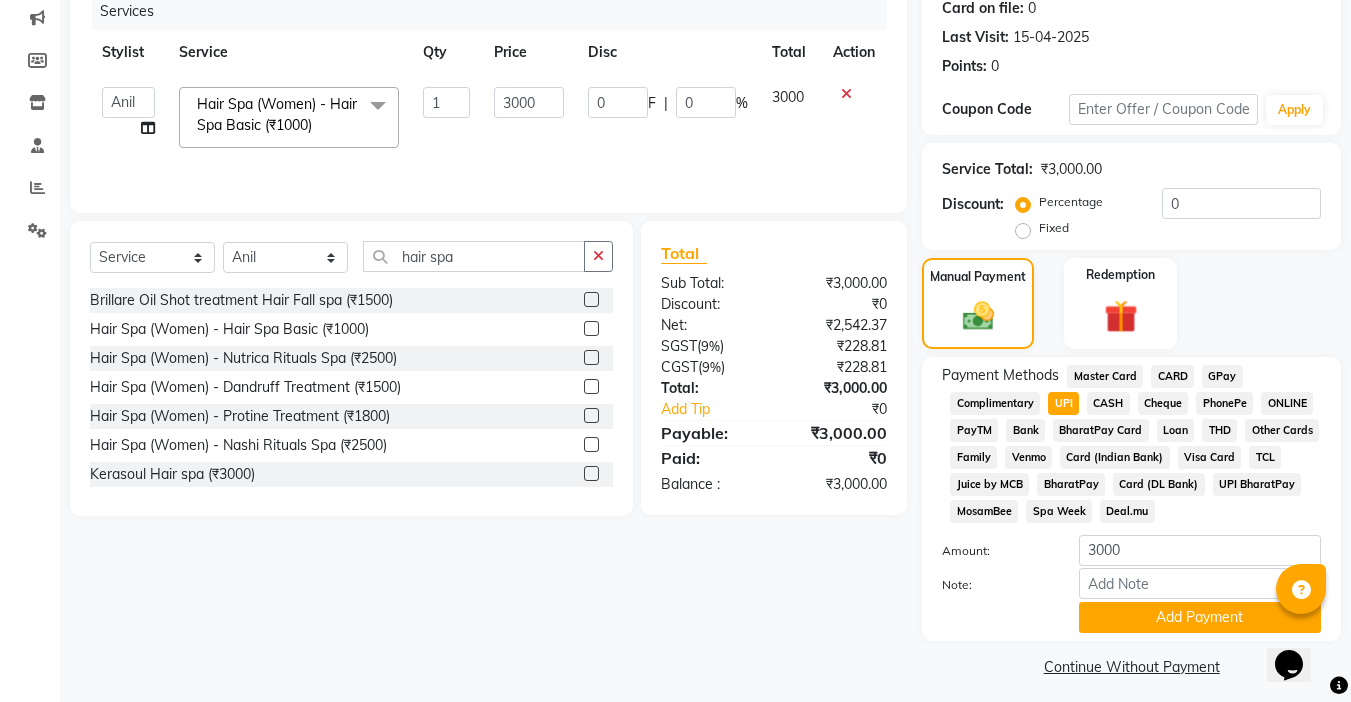 scroll, scrollTop: 265, scrollLeft: 0, axis: vertical 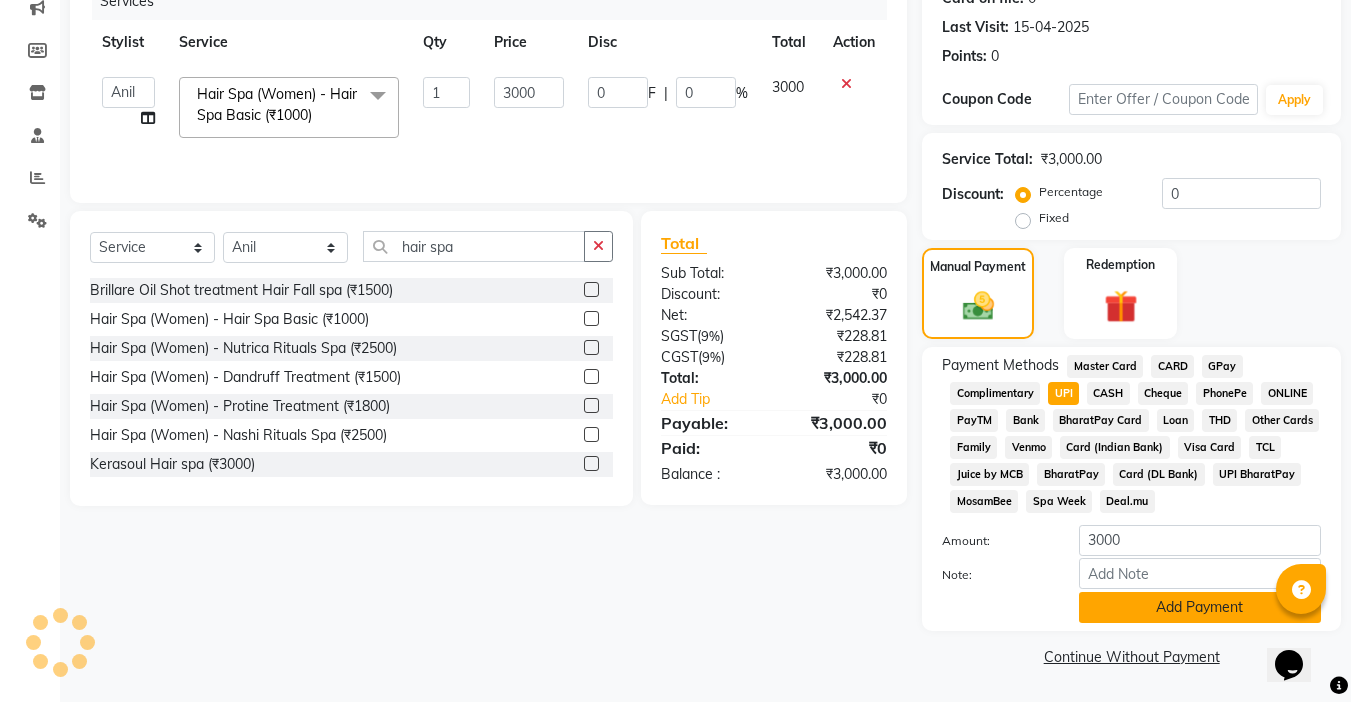 click on "Add Payment" 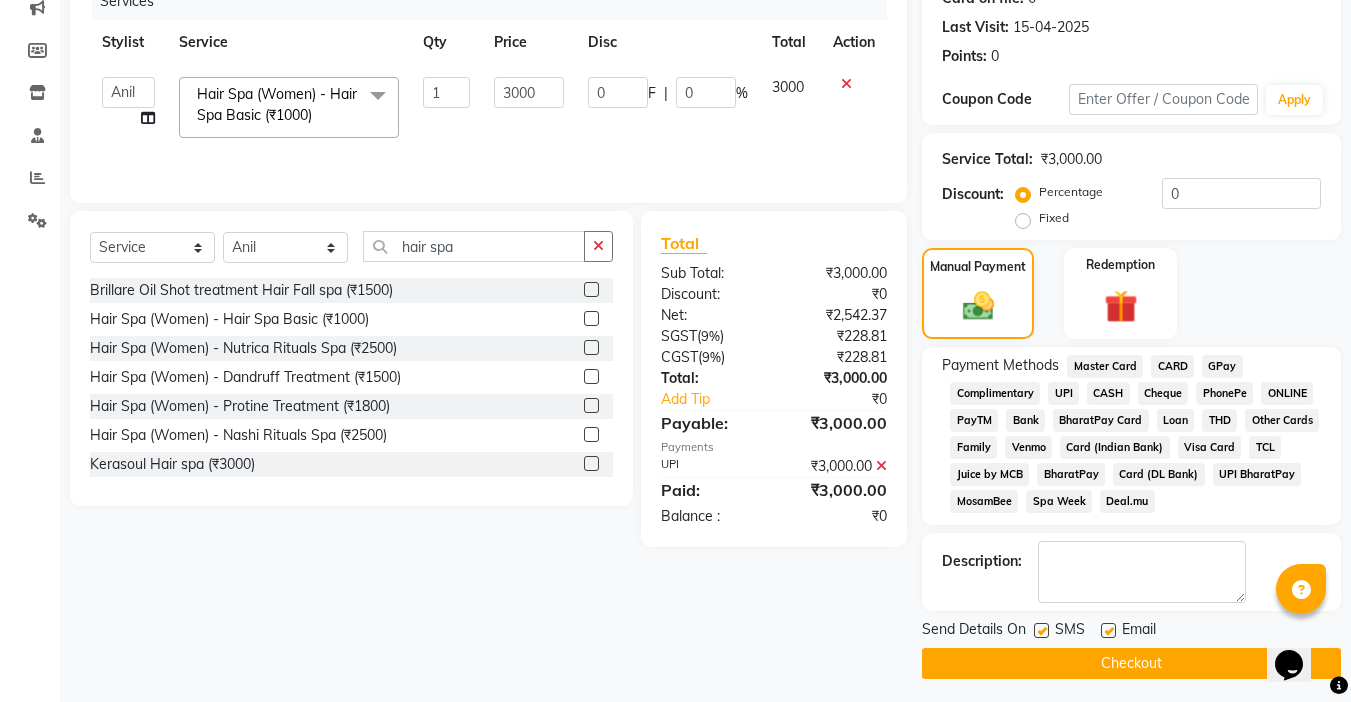 click 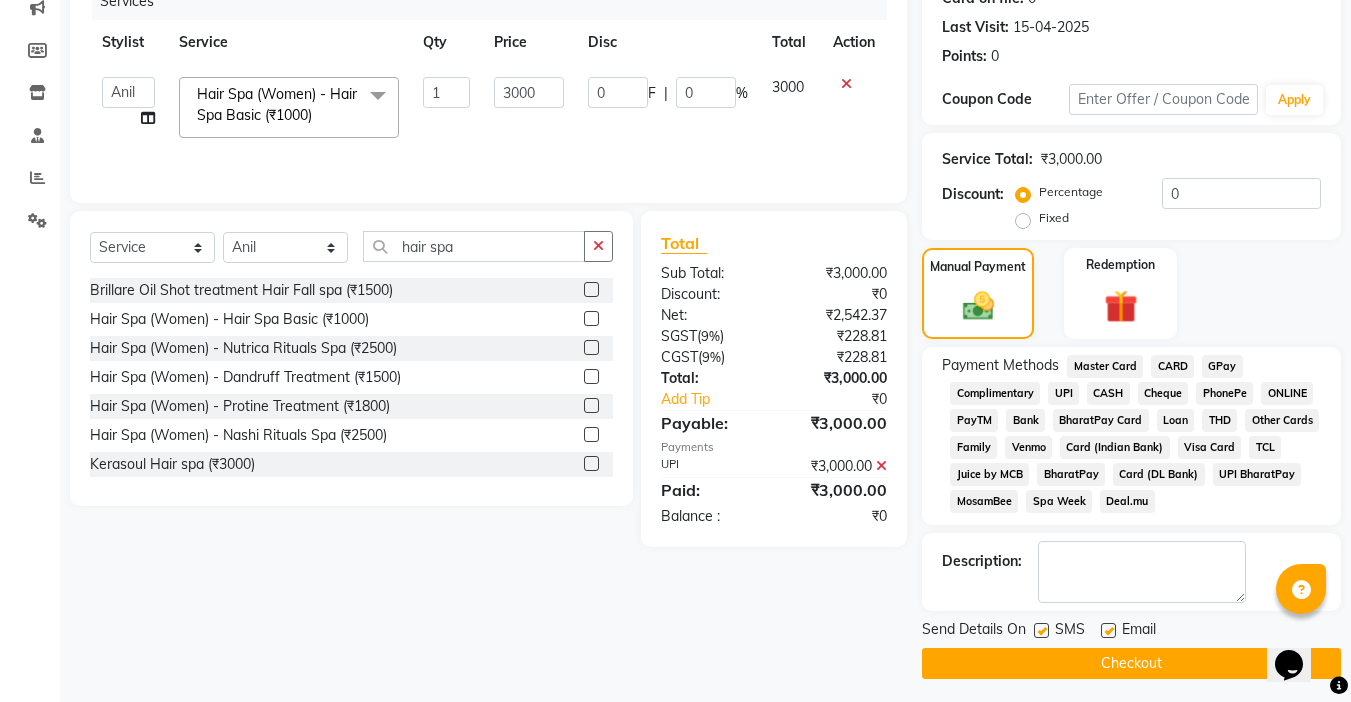 click at bounding box center (1107, 631) 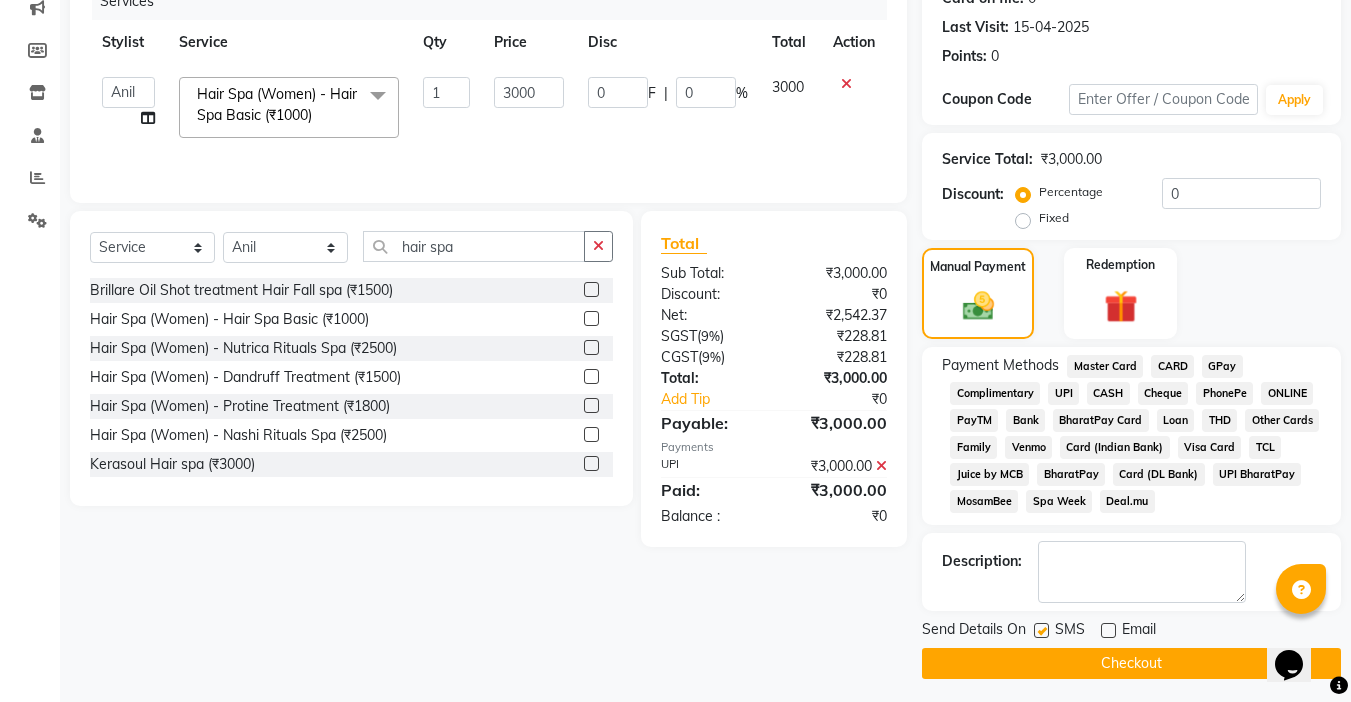 click 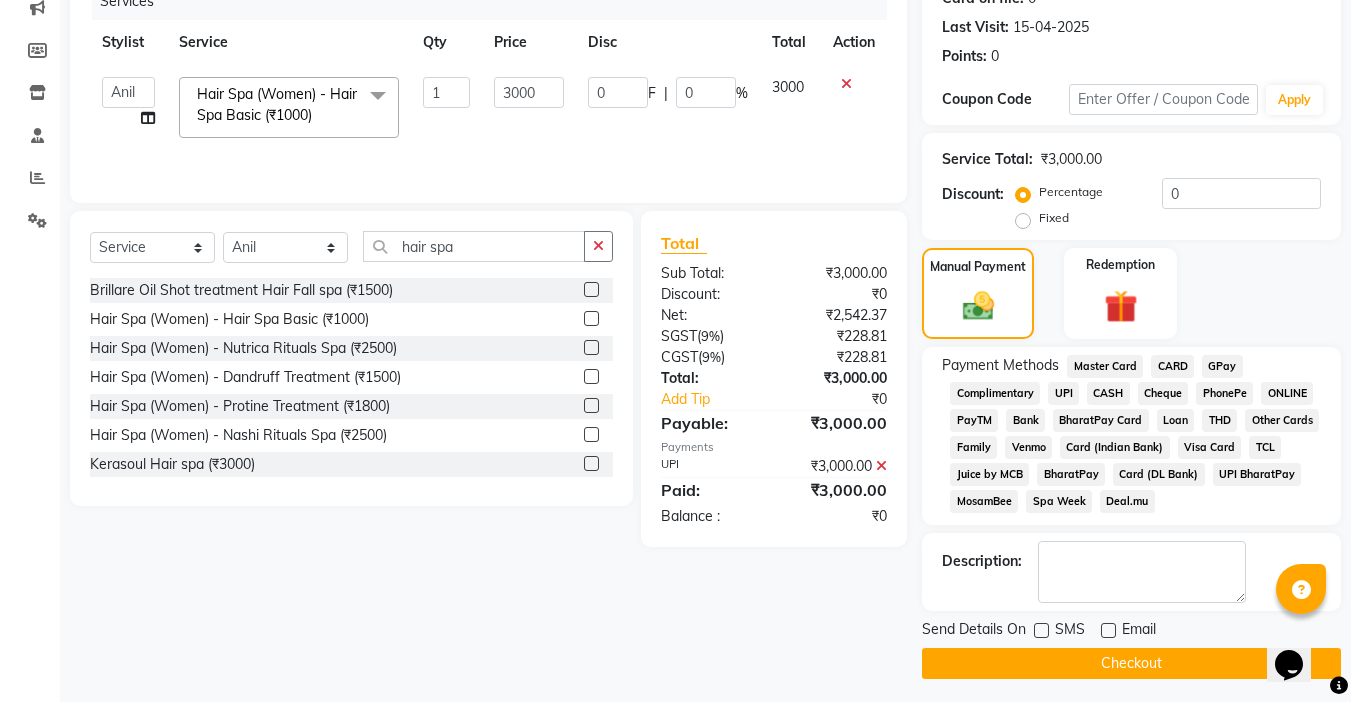 click on "Checkout" 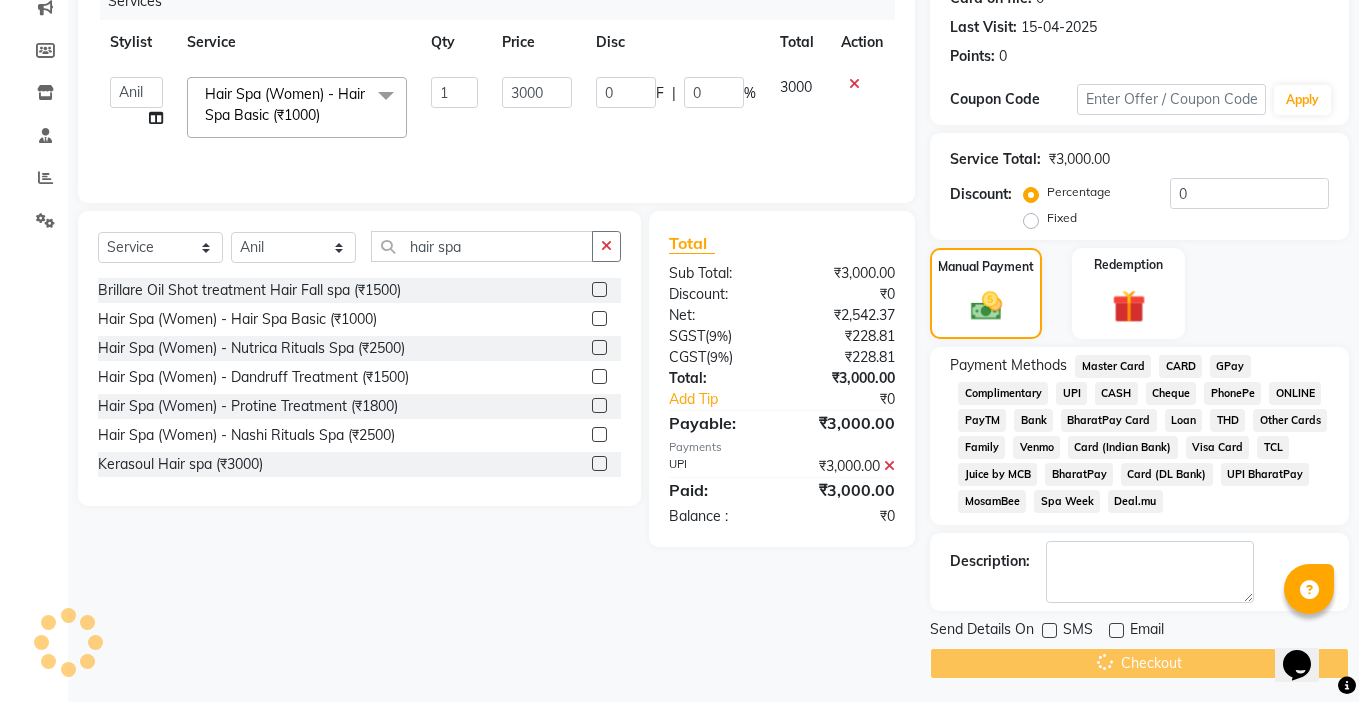 scroll, scrollTop: 0, scrollLeft: 0, axis: both 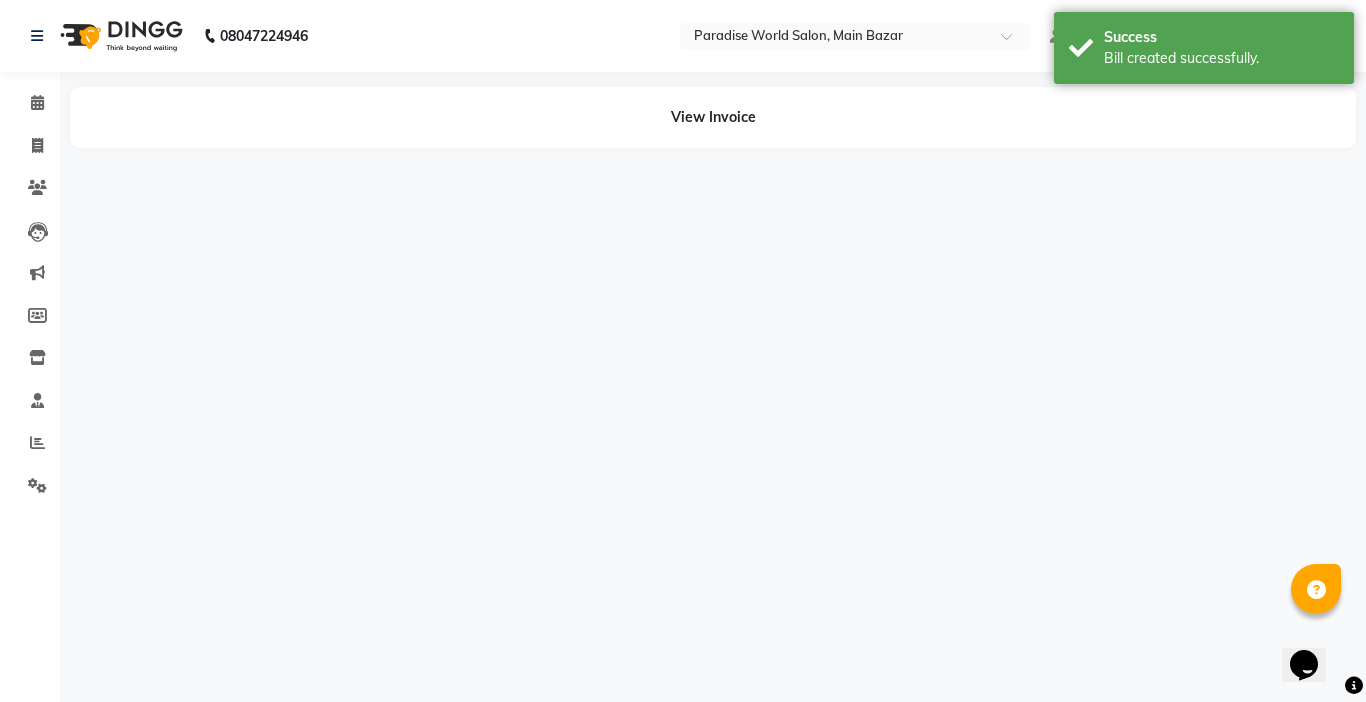 select on "54032" 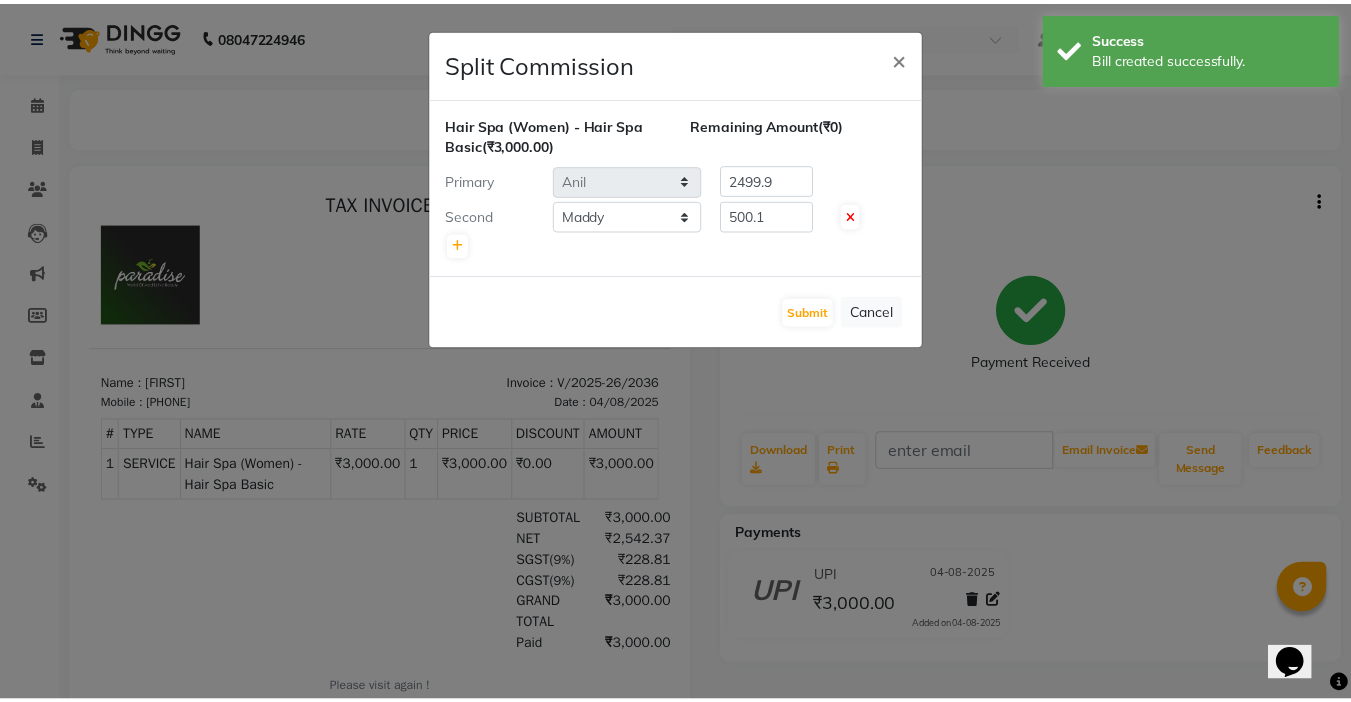 scroll, scrollTop: 0, scrollLeft: 0, axis: both 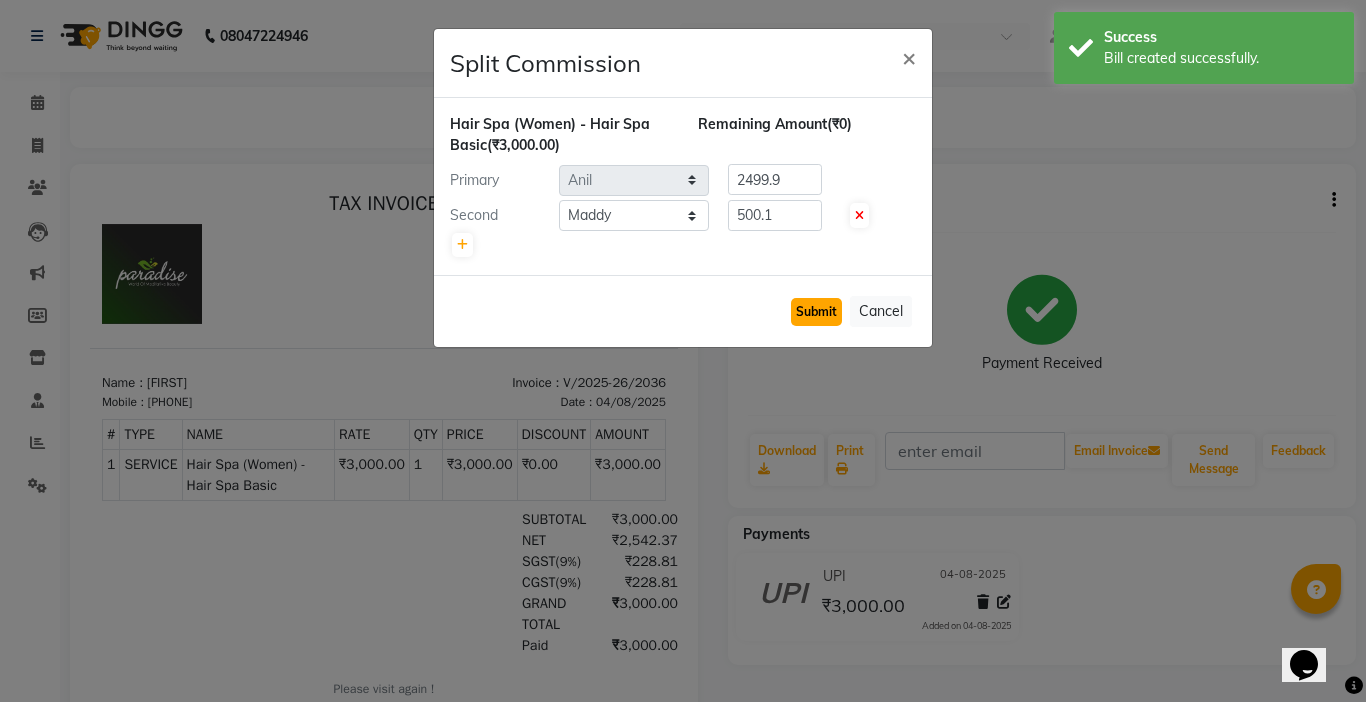 click on "Submit" 